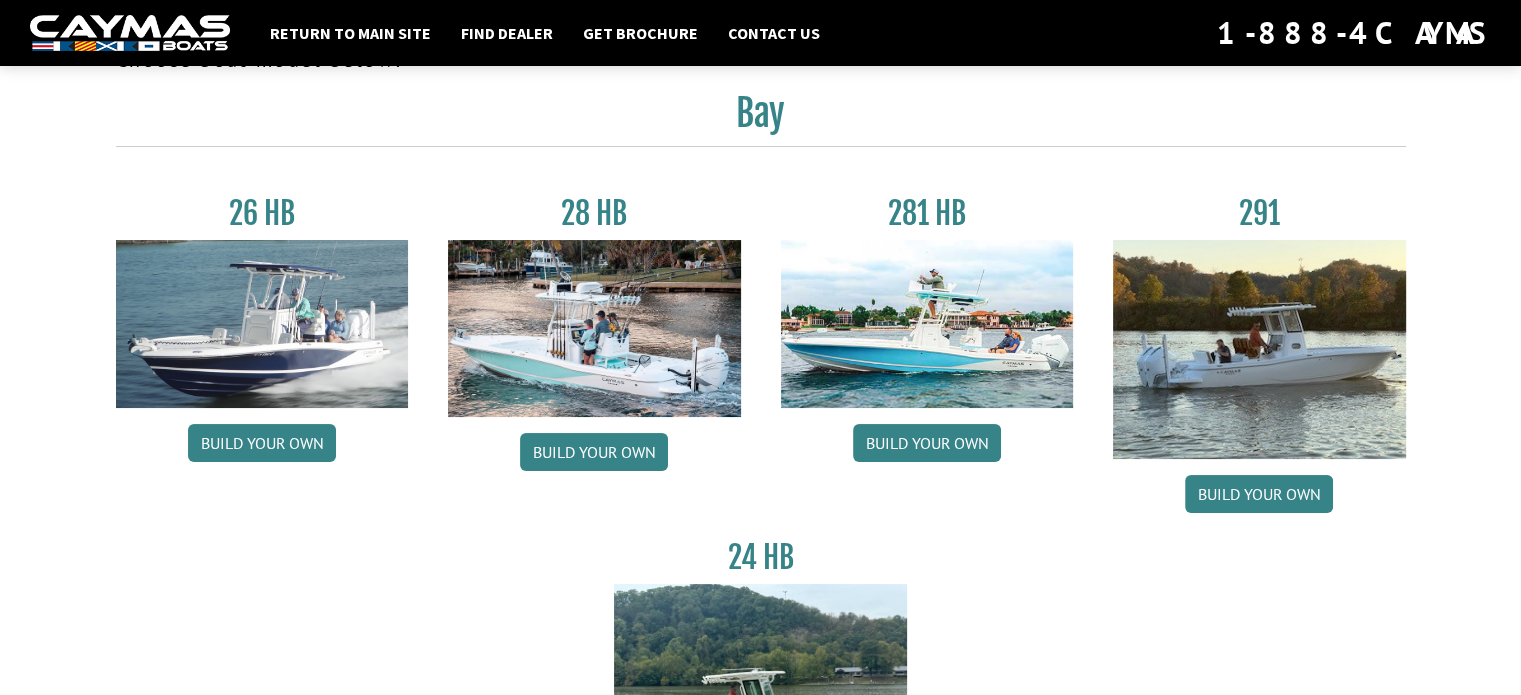 scroll, scrollTop: 100, scrollLeft: 0, axis: vertical 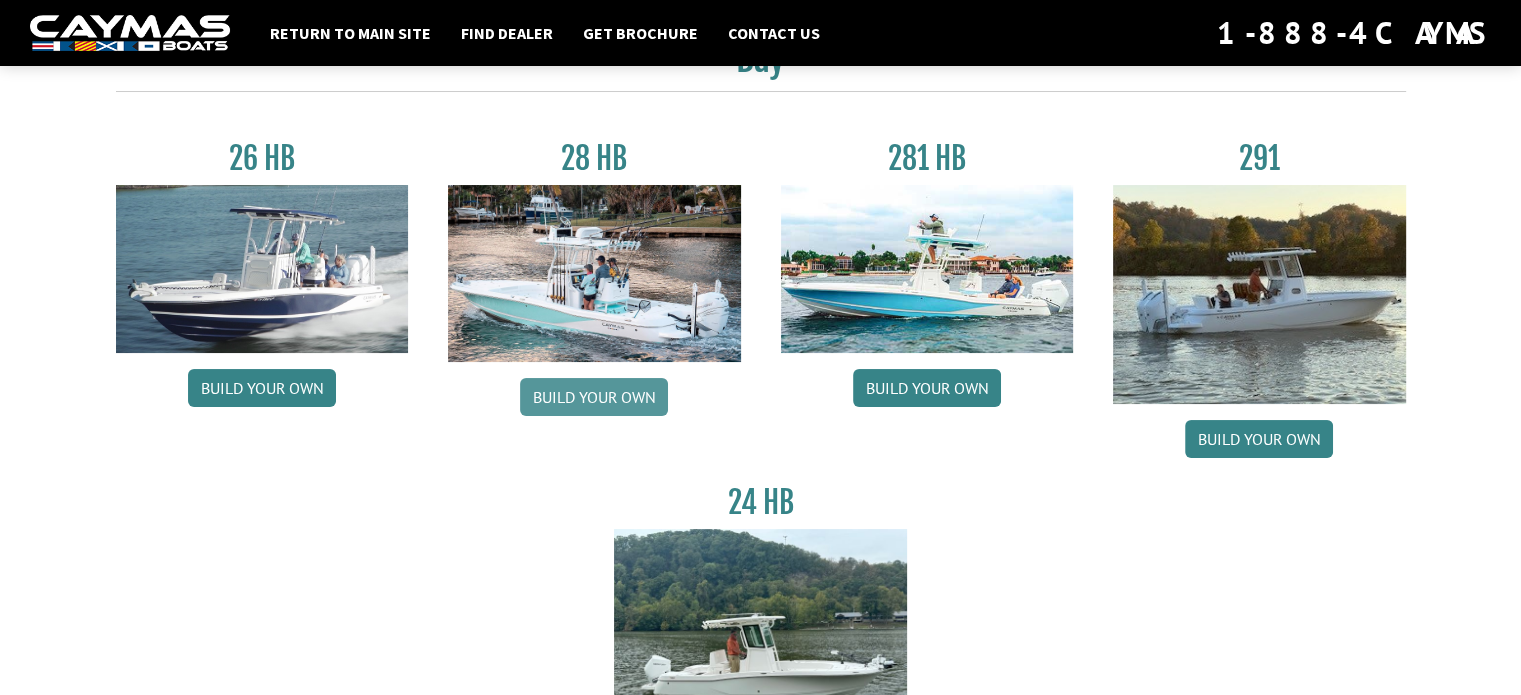 click on "Build your own" at bounding box center [594, 397] 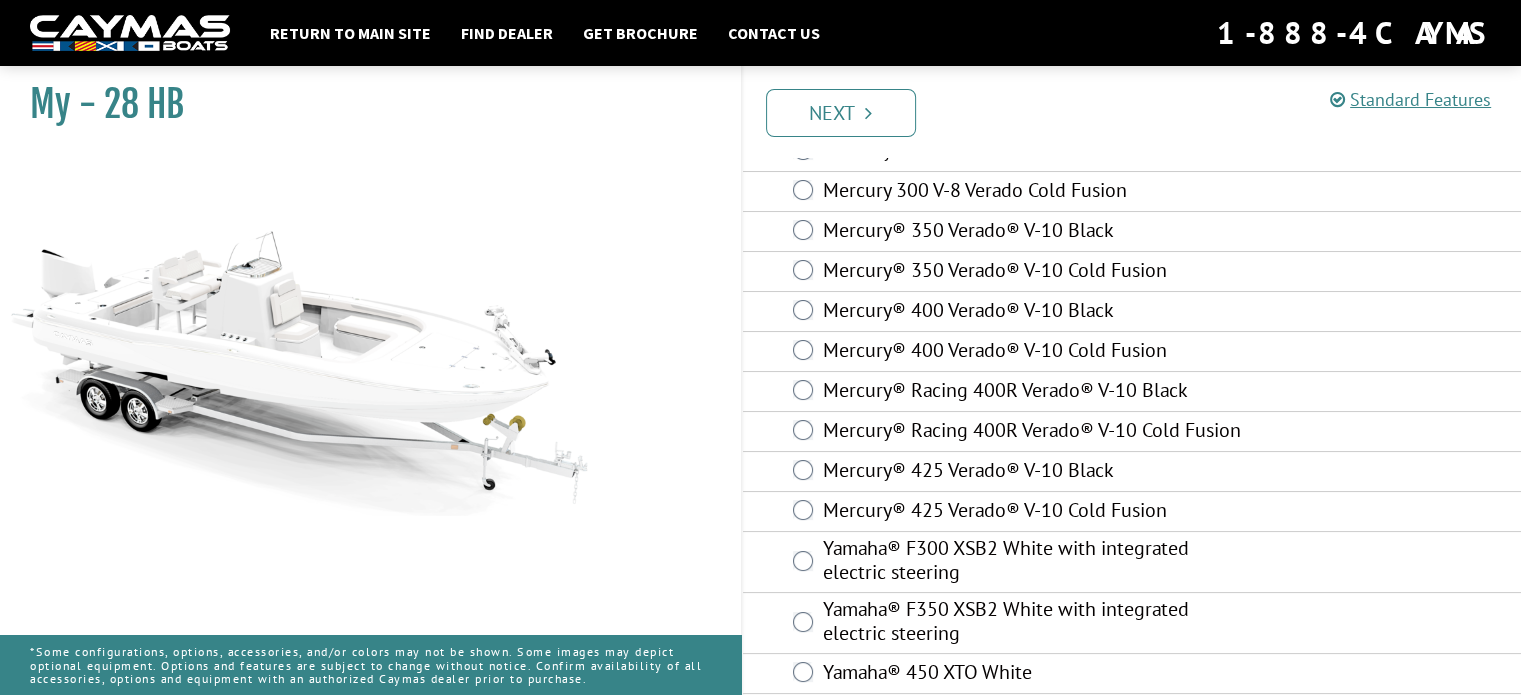 scroll, scrollTop: 0, scrollLeft: 0, axis: both 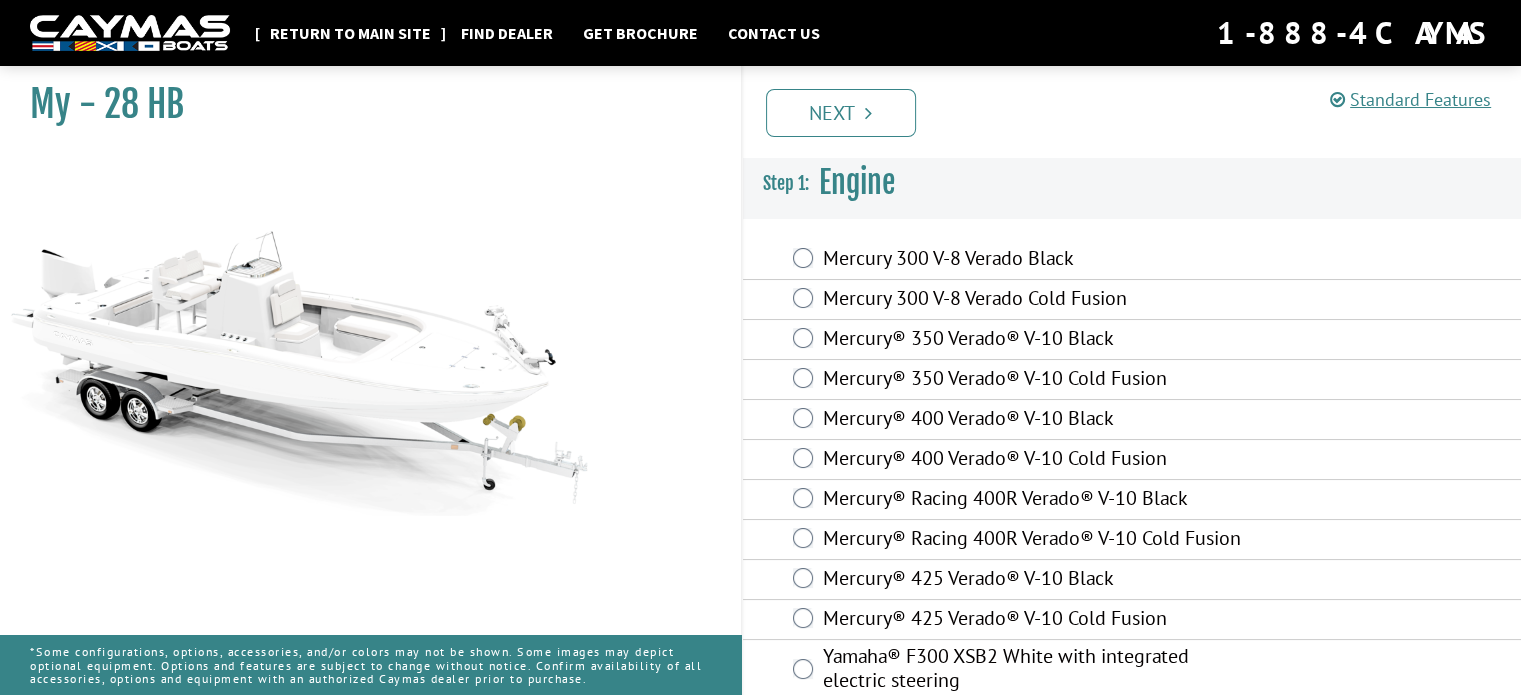 click on "Return to main site" at bounding box center [350, 33] 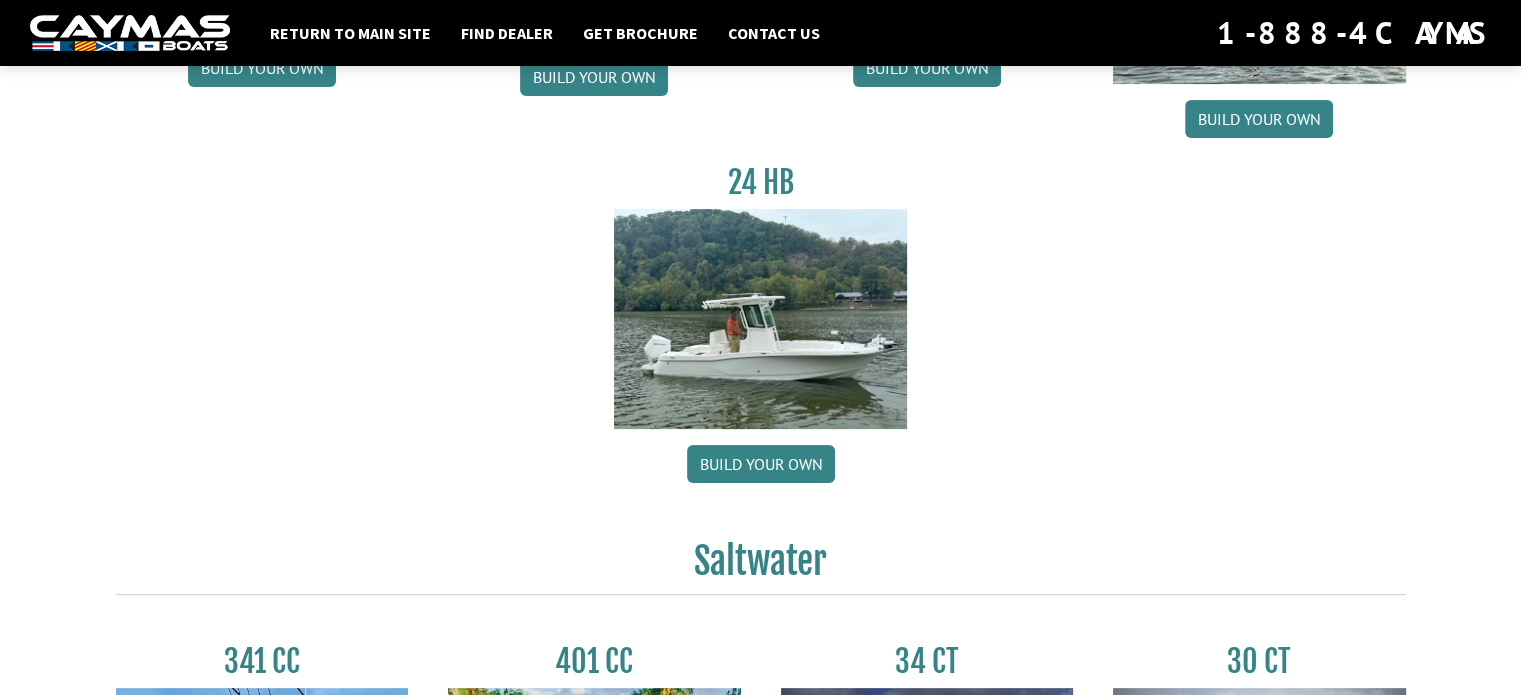 scroll, scrollTop: 0, scrollLeft: 0, axis: both 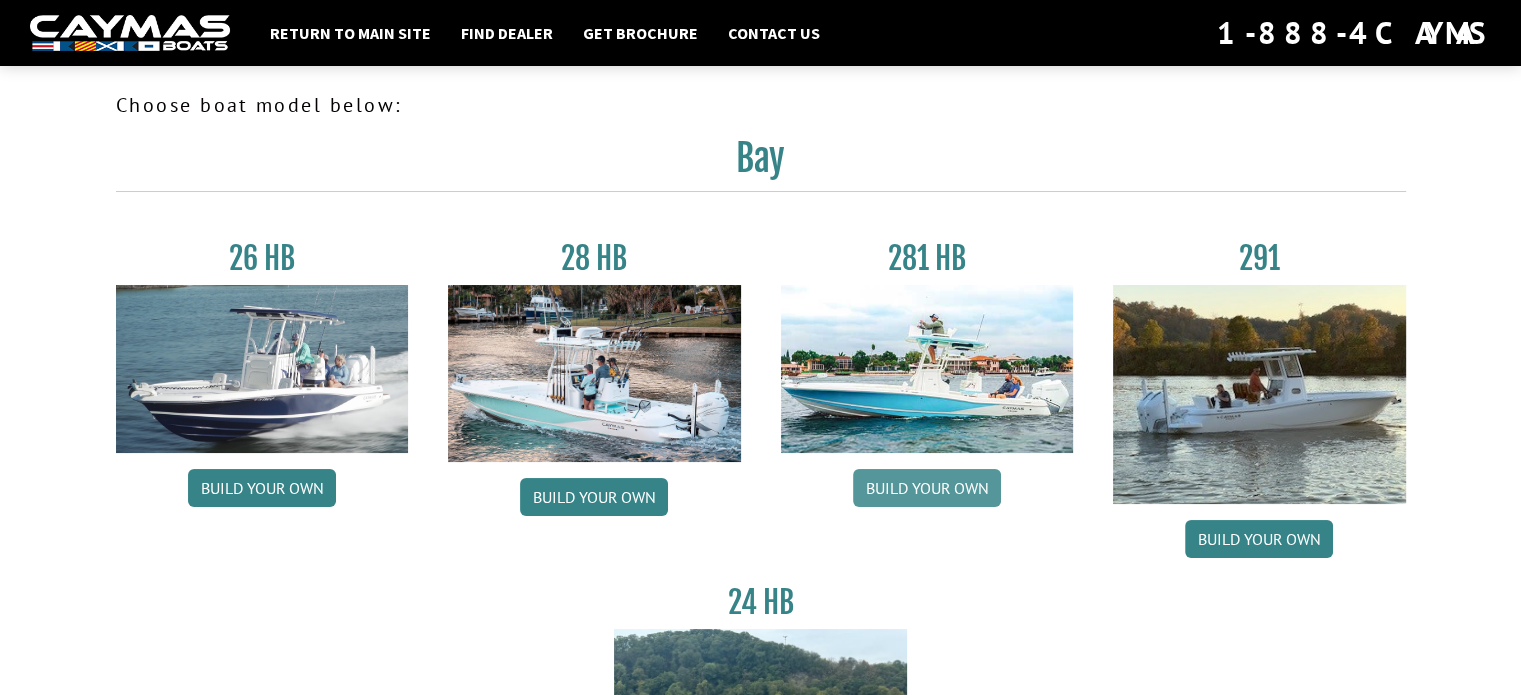 click on "Build your own" at bounding box center (927, 488) 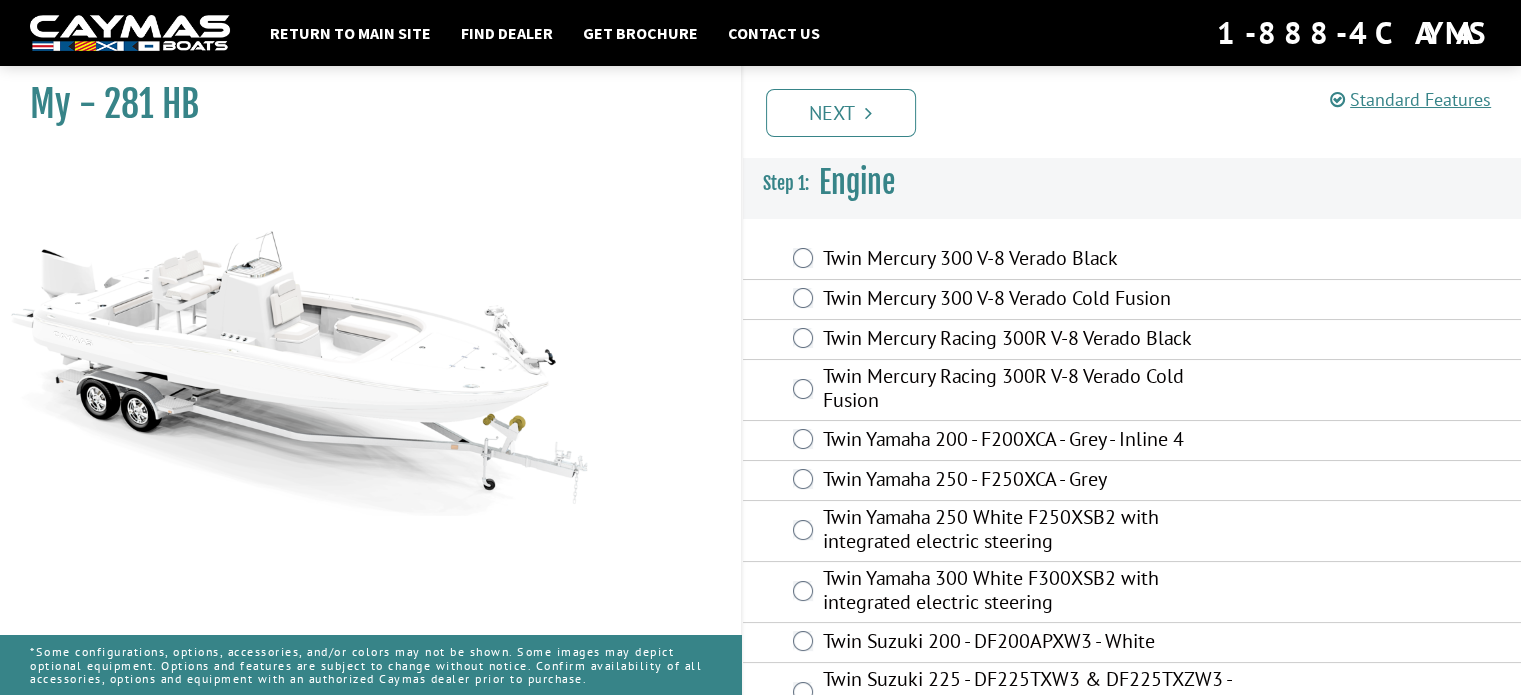 scroll, scrollTop: 0, scrollLeft: 0, axis: both 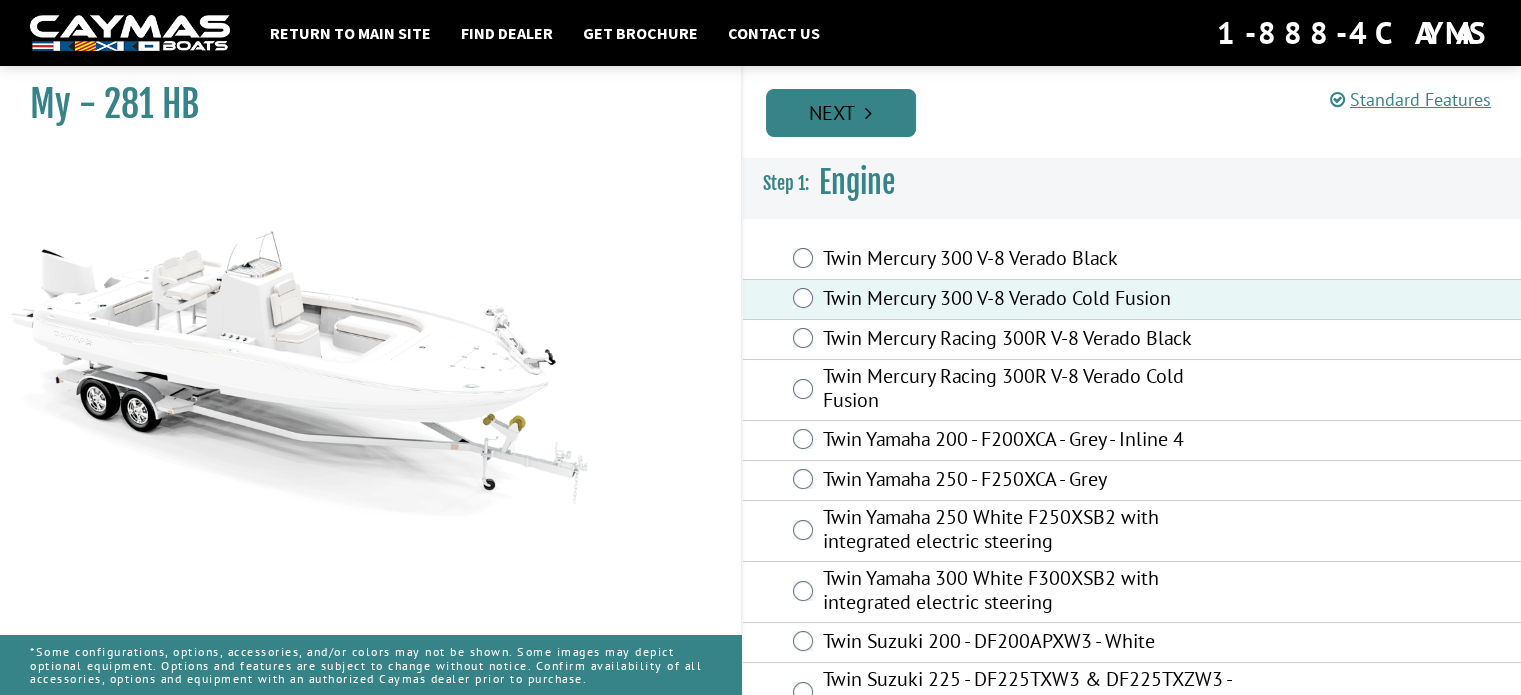 click on "Next" at bounding box center (841, 113) 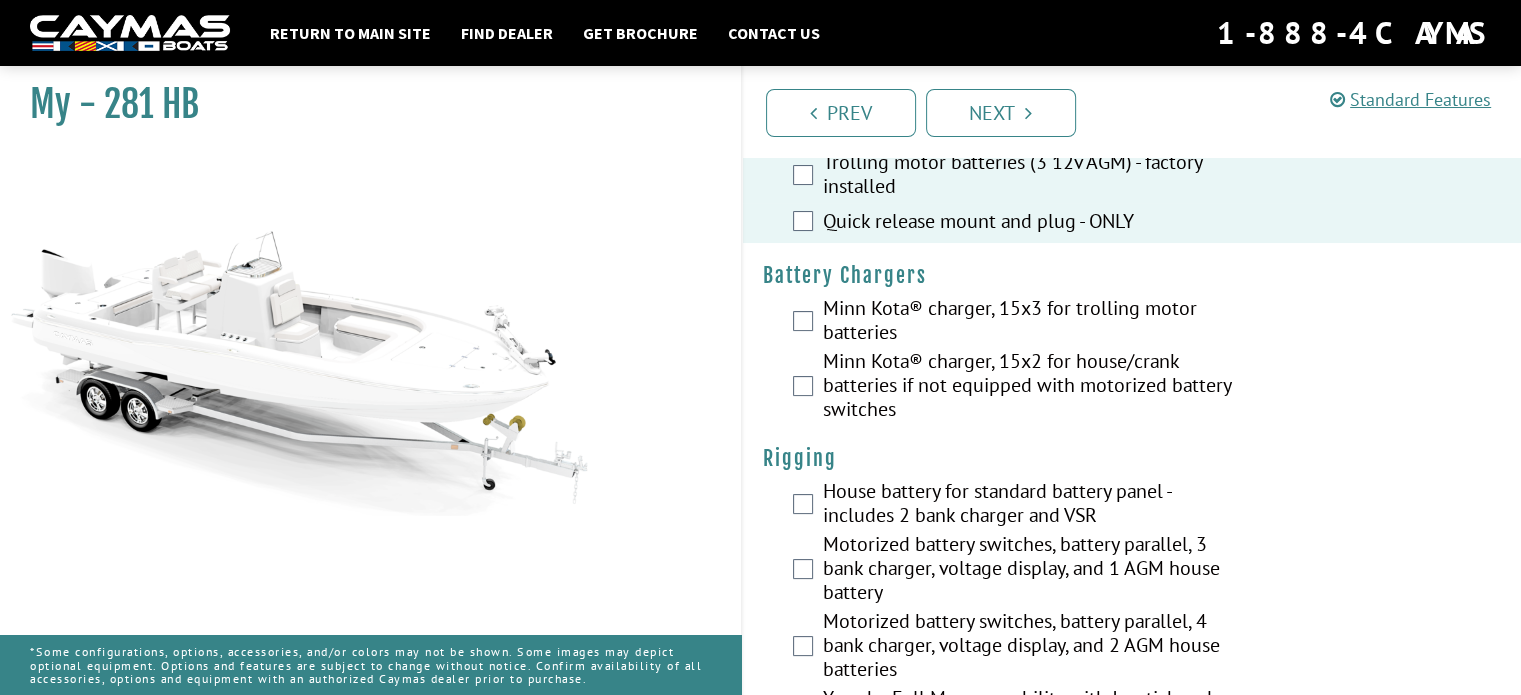 scroll, scrollTop: 200, scrollLeft: 0, axis: vertical 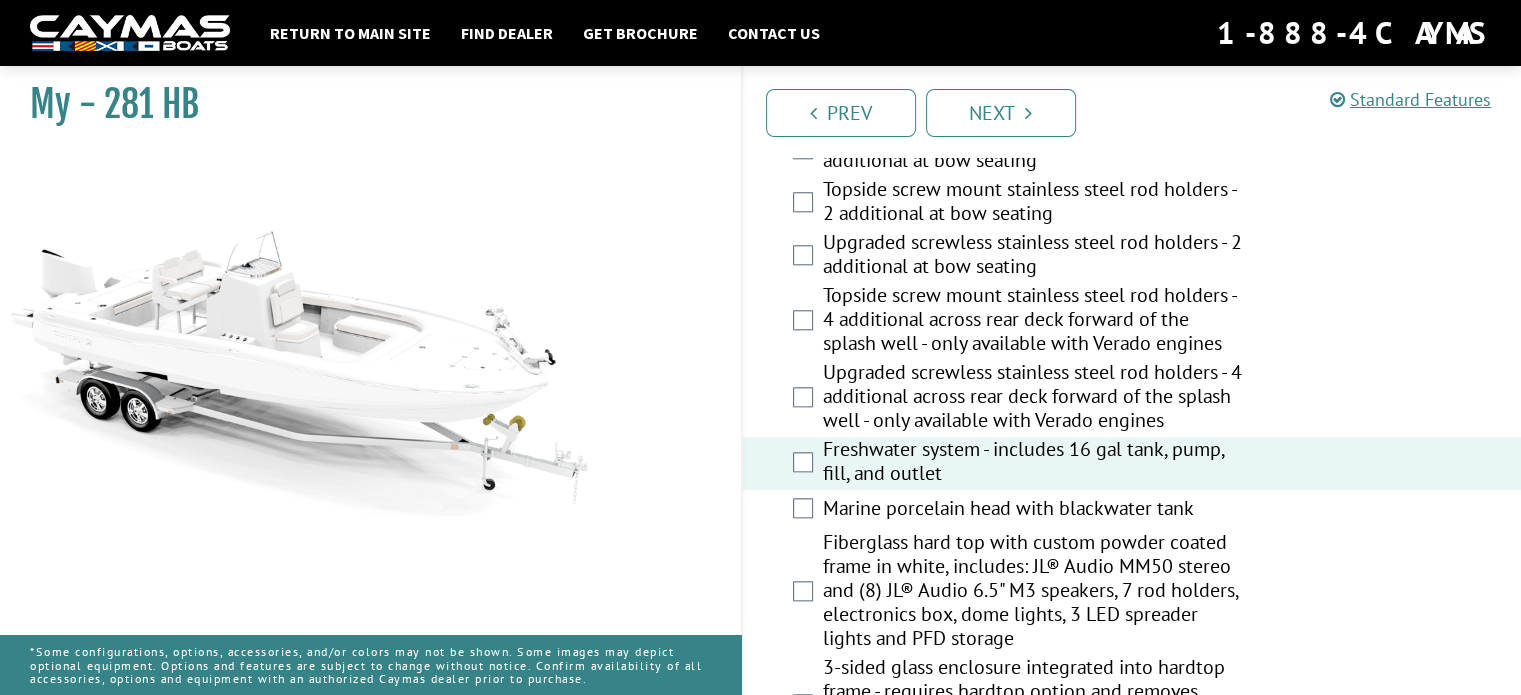 click on "Marine porcelain head with blackwater tank" at bounding box center [1132, 510] 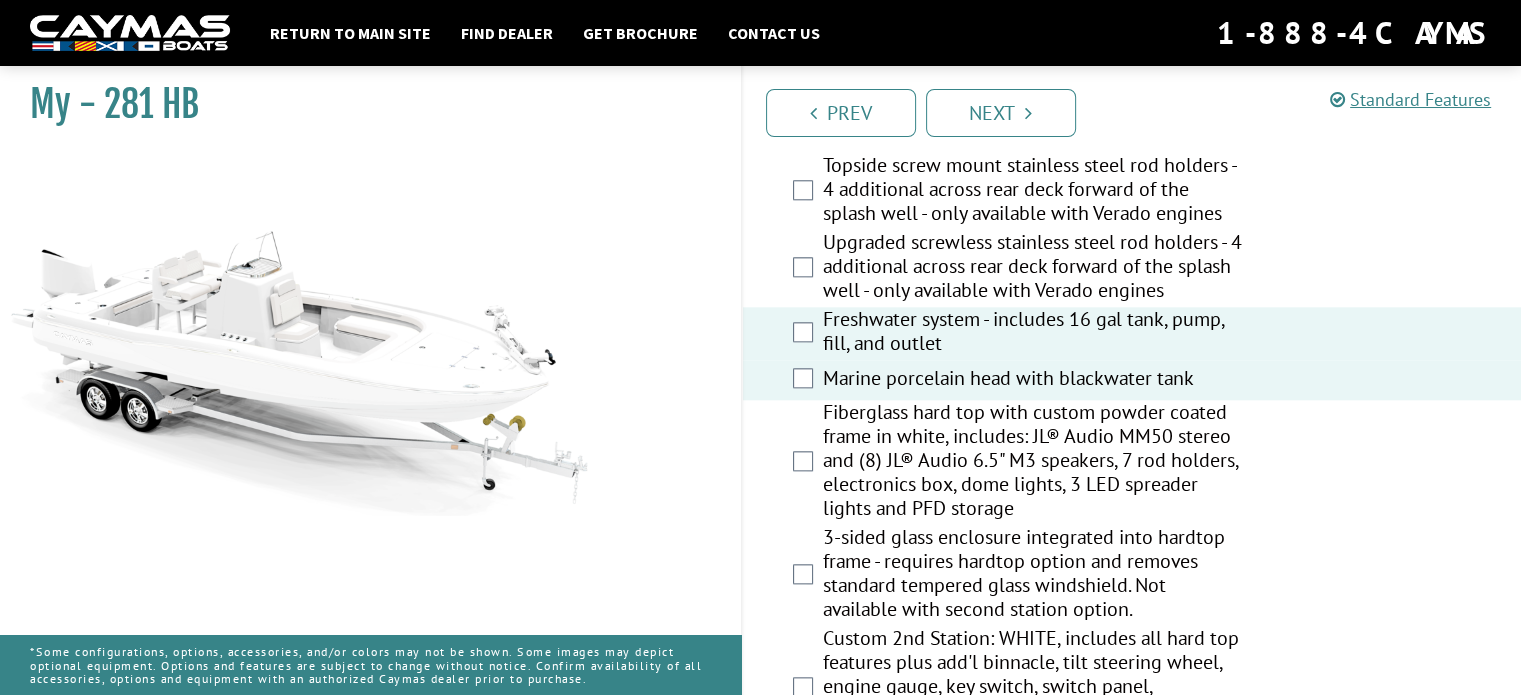 scroll, scrollTop: 2200, scrollLeft: 0, axis: vertical 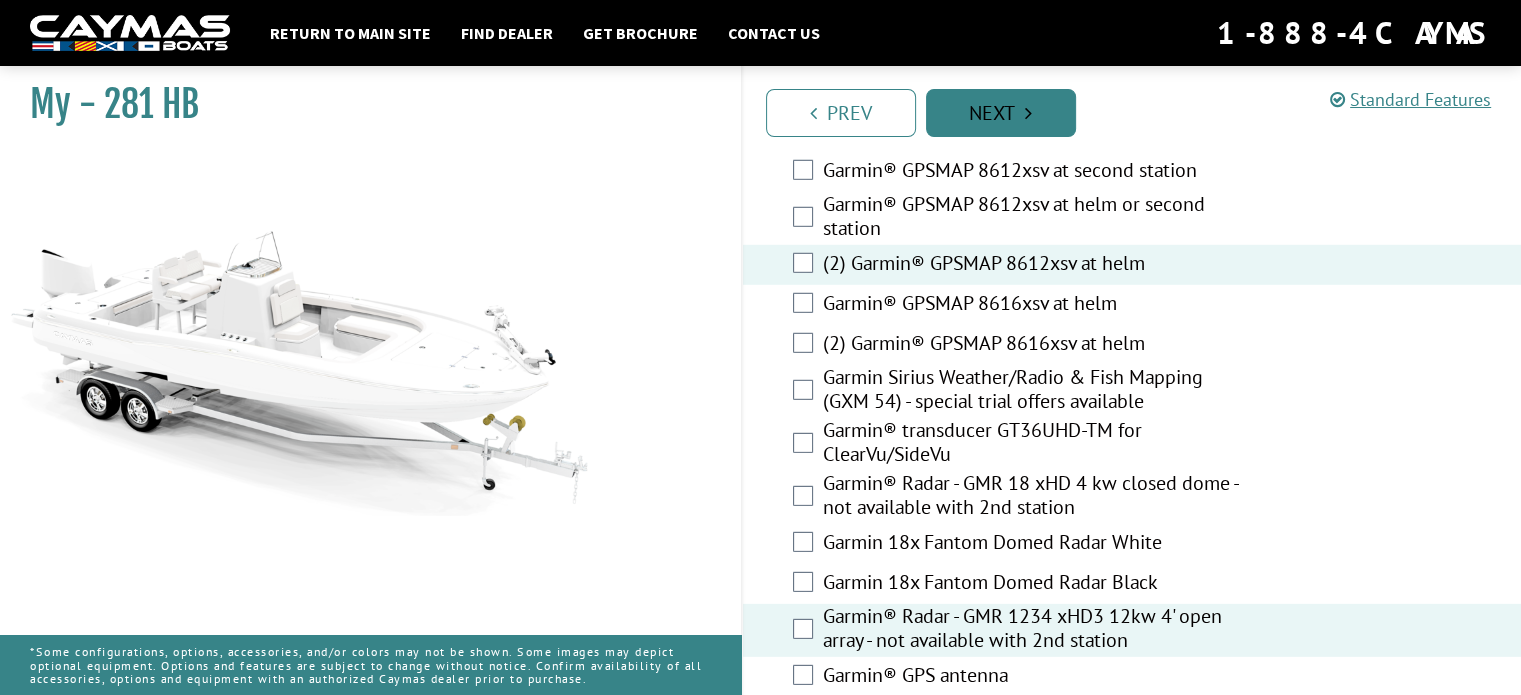 click on "Next" at bounding box center (1001, 113) 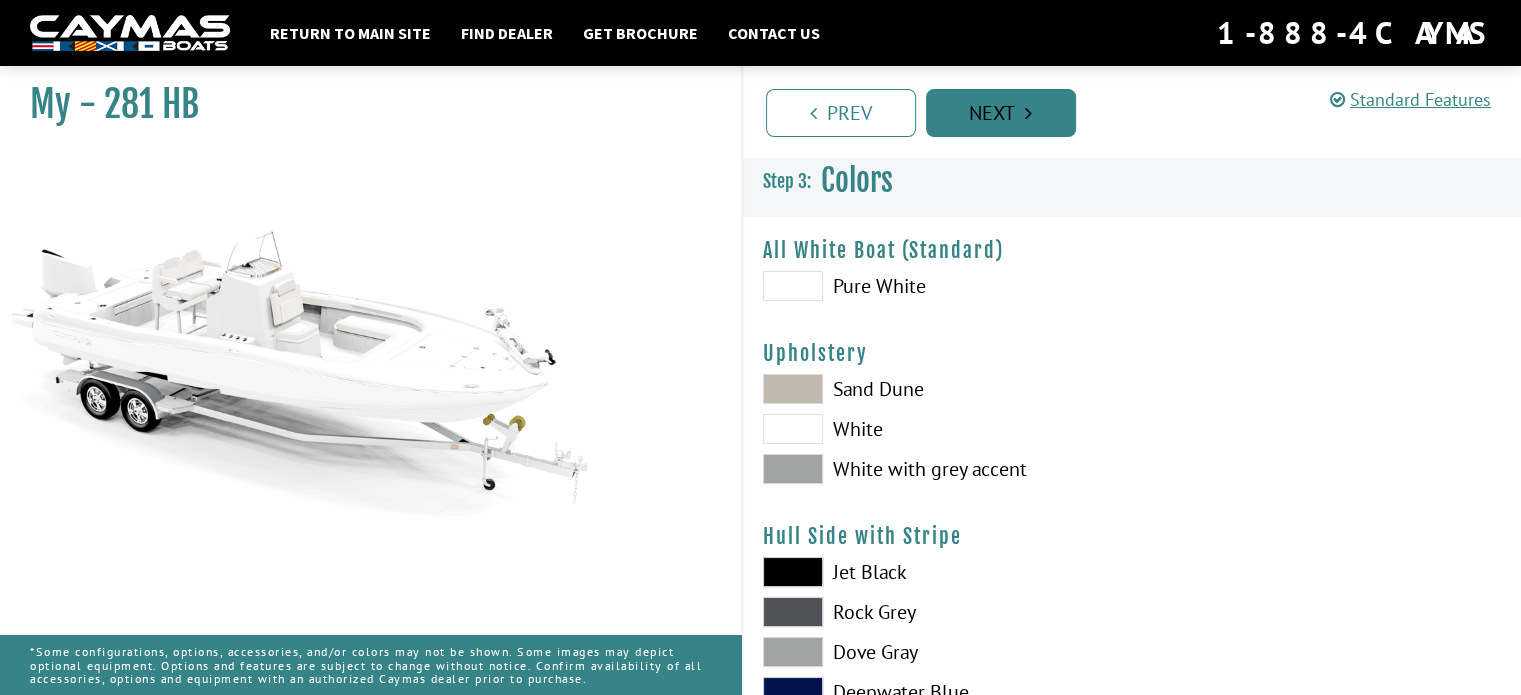scroll, scrollTop: 0, scrollLeft: 0, axis: both 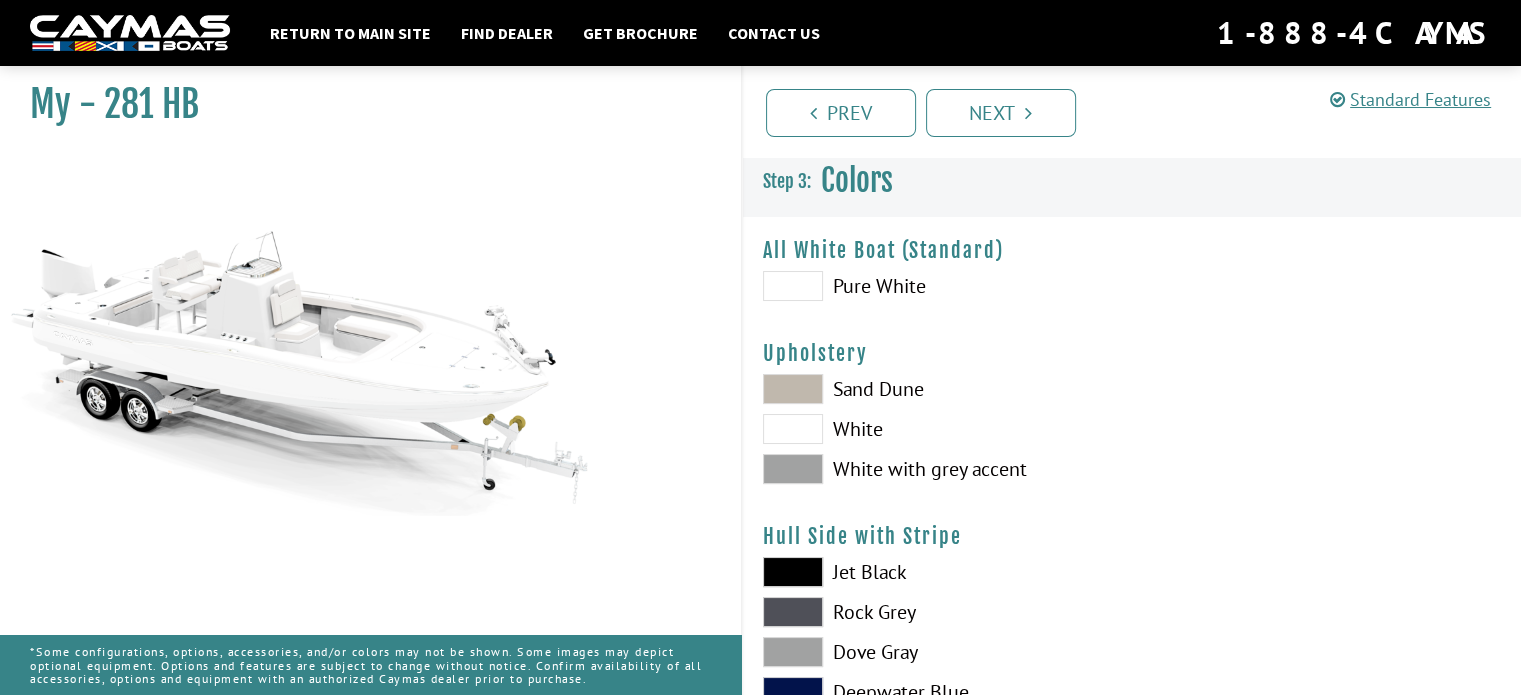 drag, startPoint x: 785, startPoint y: 383, endPoint x: 787, endPoint y: 372, distance: 11.18034 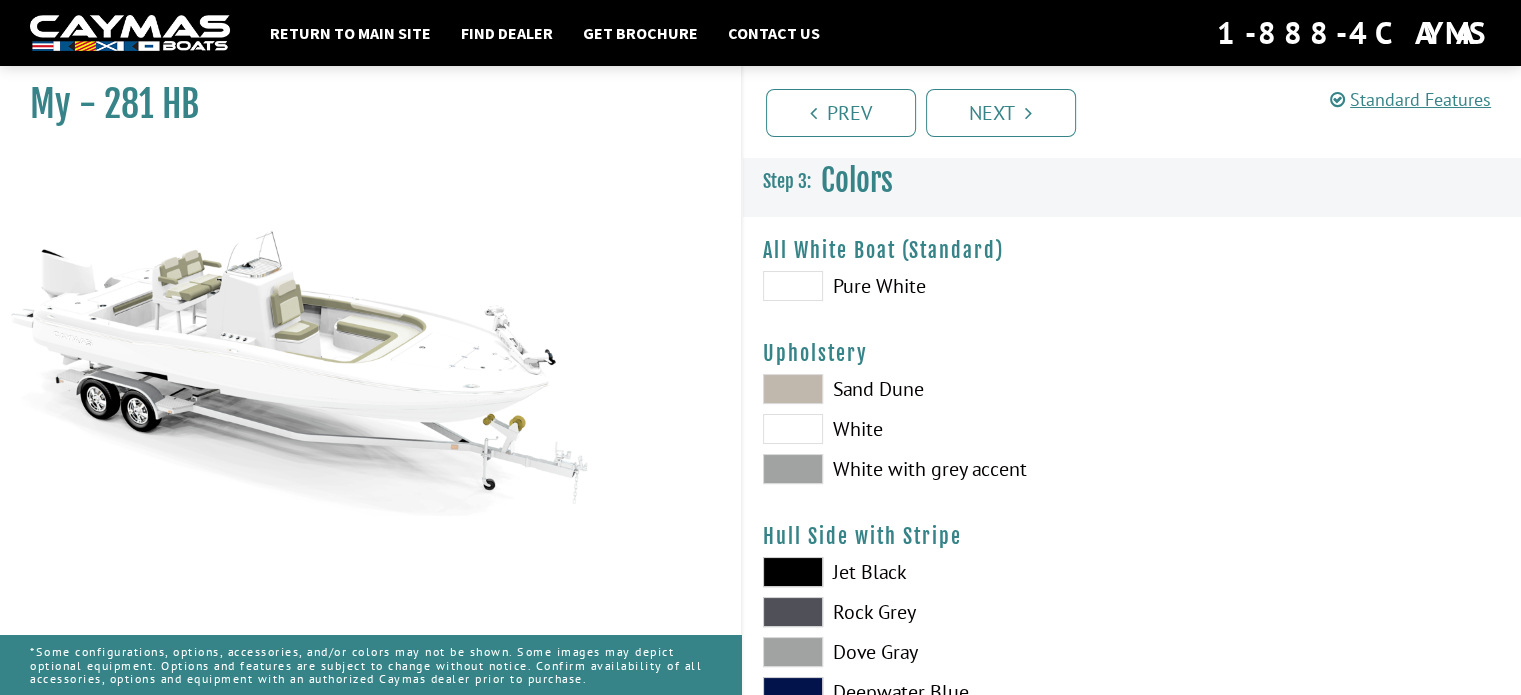 click at bounding box center [793, 469] 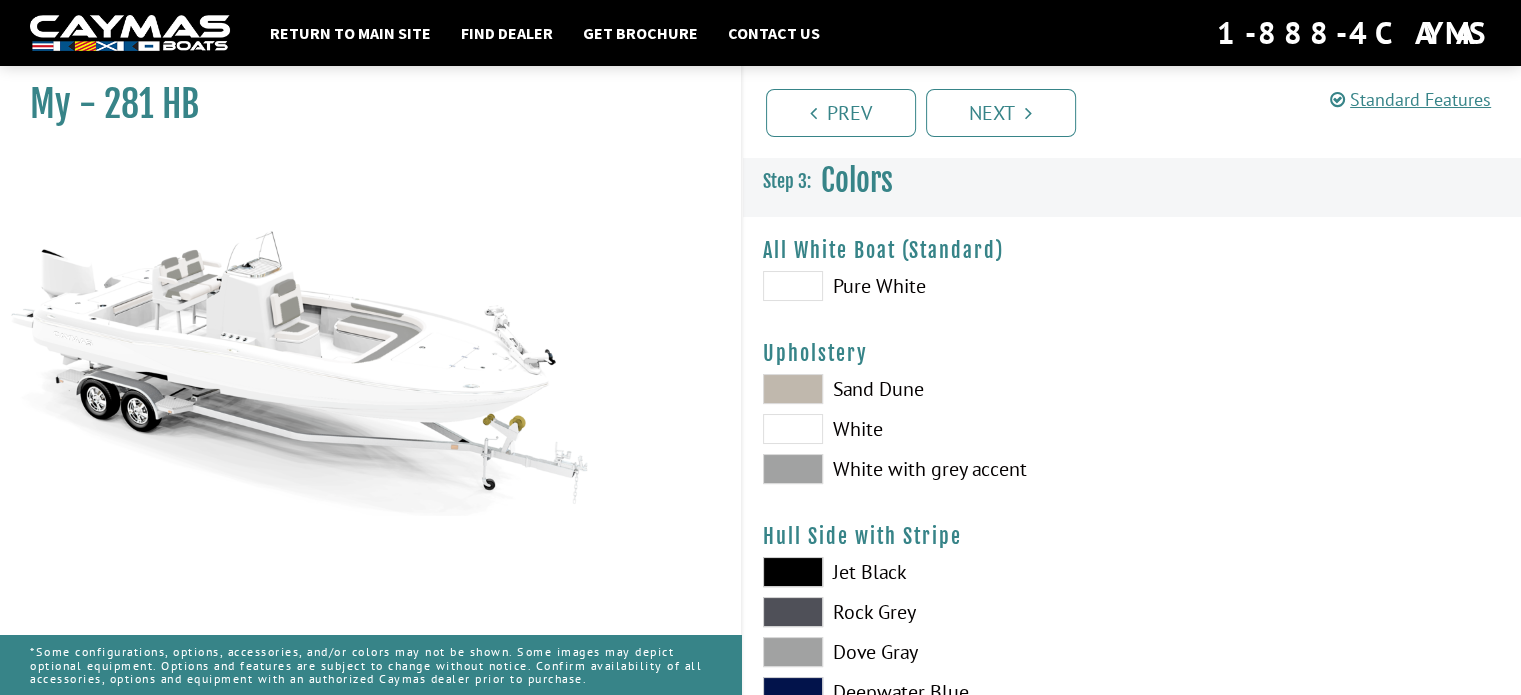 click at bounding box center [793, 389] 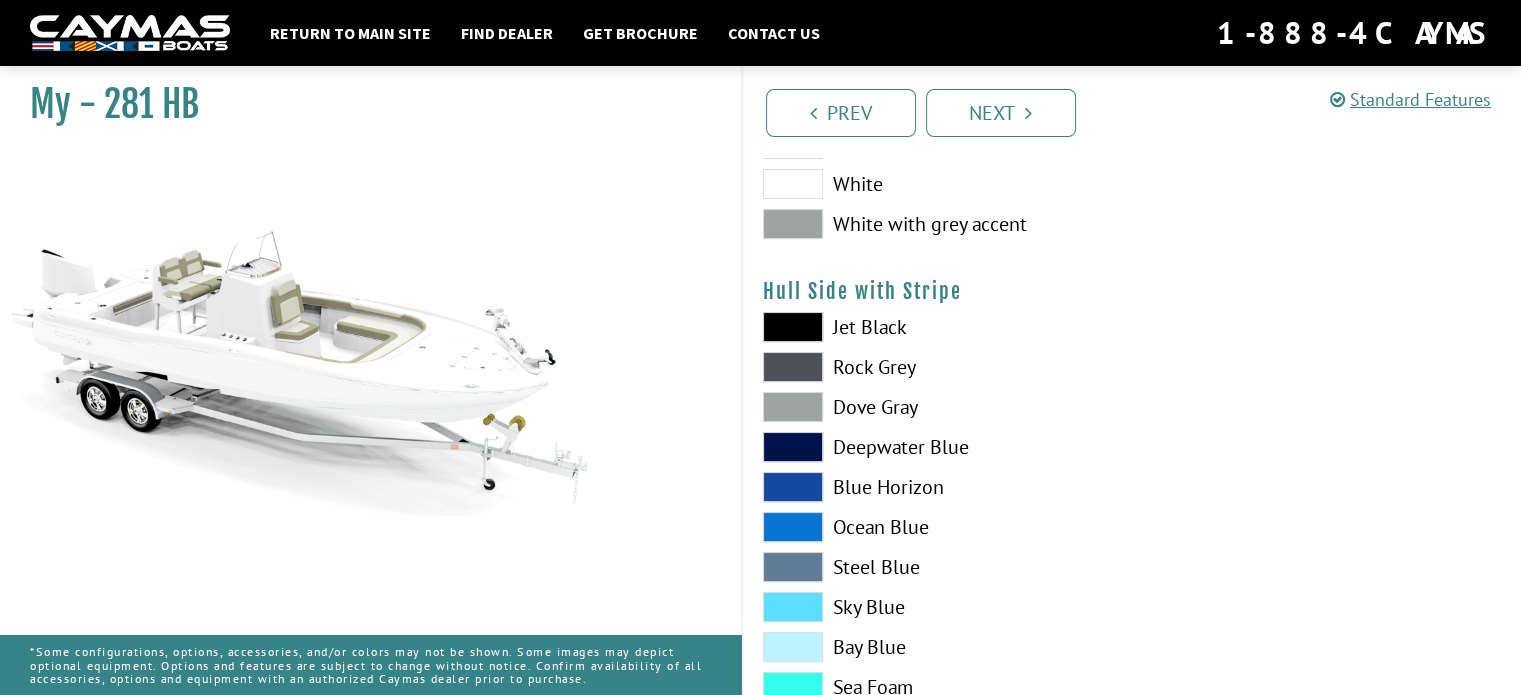 scroll, scrollTop: 300, scrollLeft: 0, axis: vertical 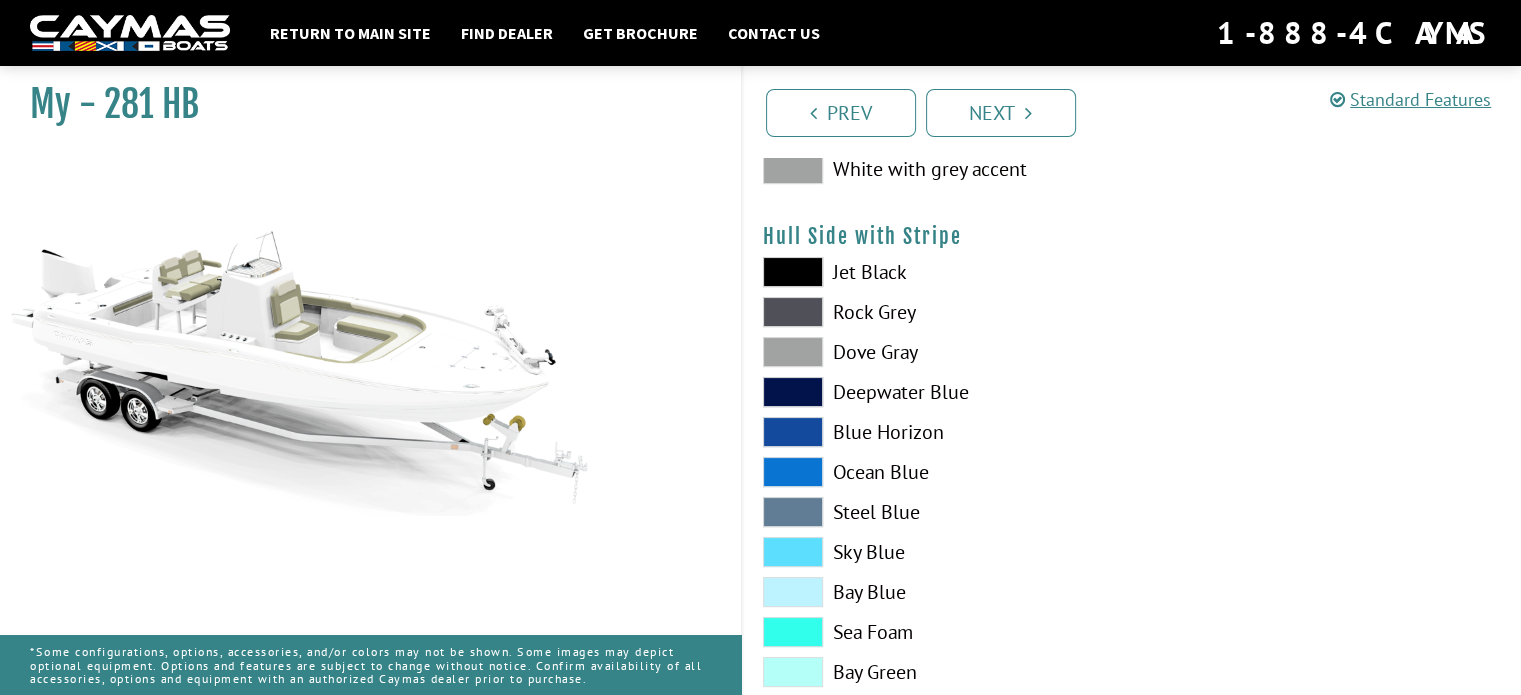 click at bounding box center (793, 352) 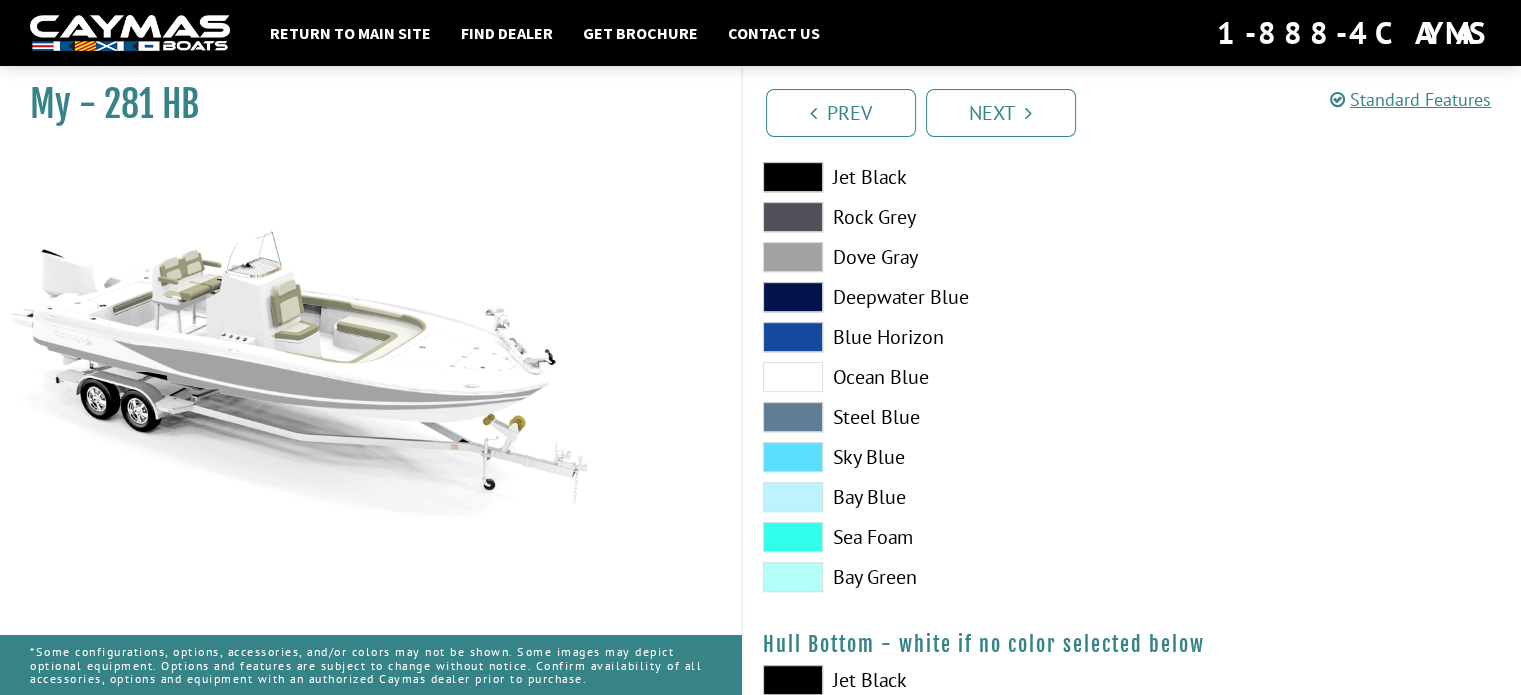 scroll, scrollTop: 900, scrollLeft: 0, axis: vertical 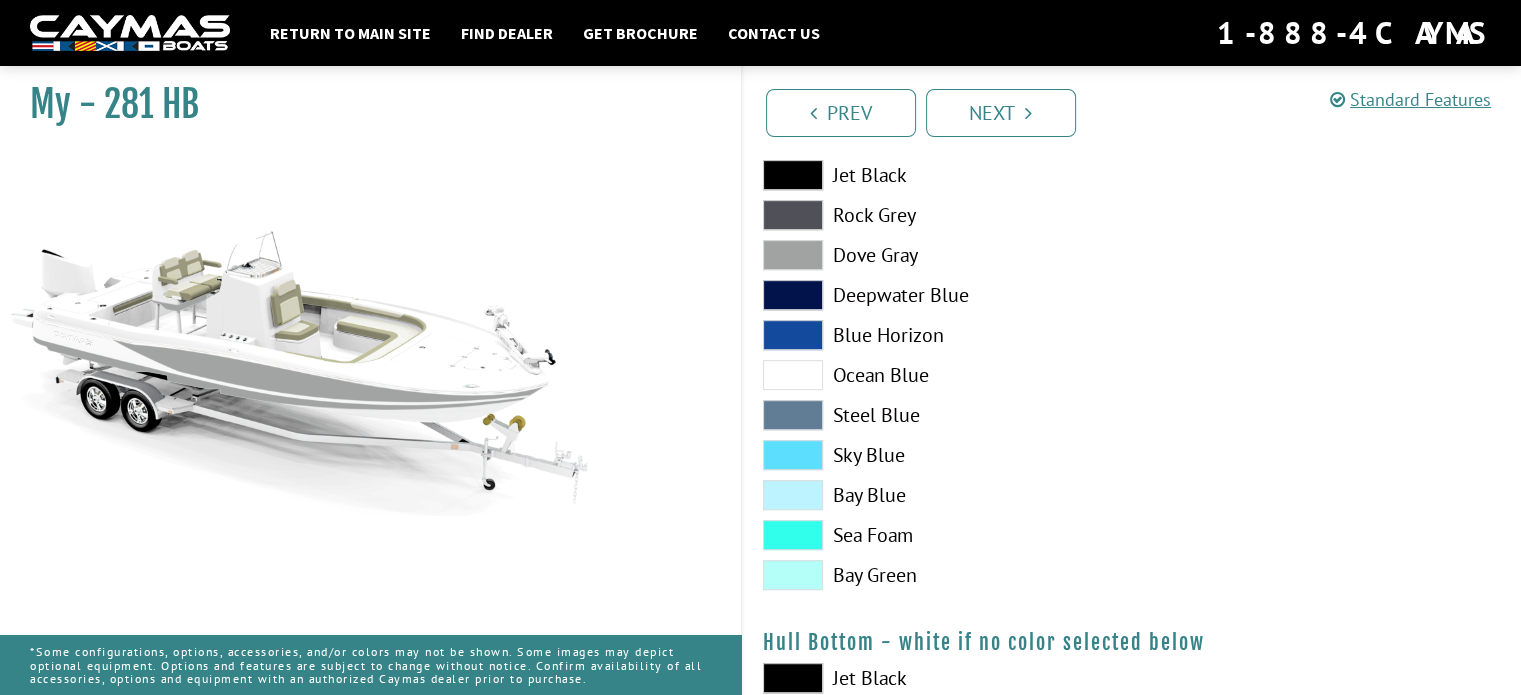 click at bounding box center [793, 415] 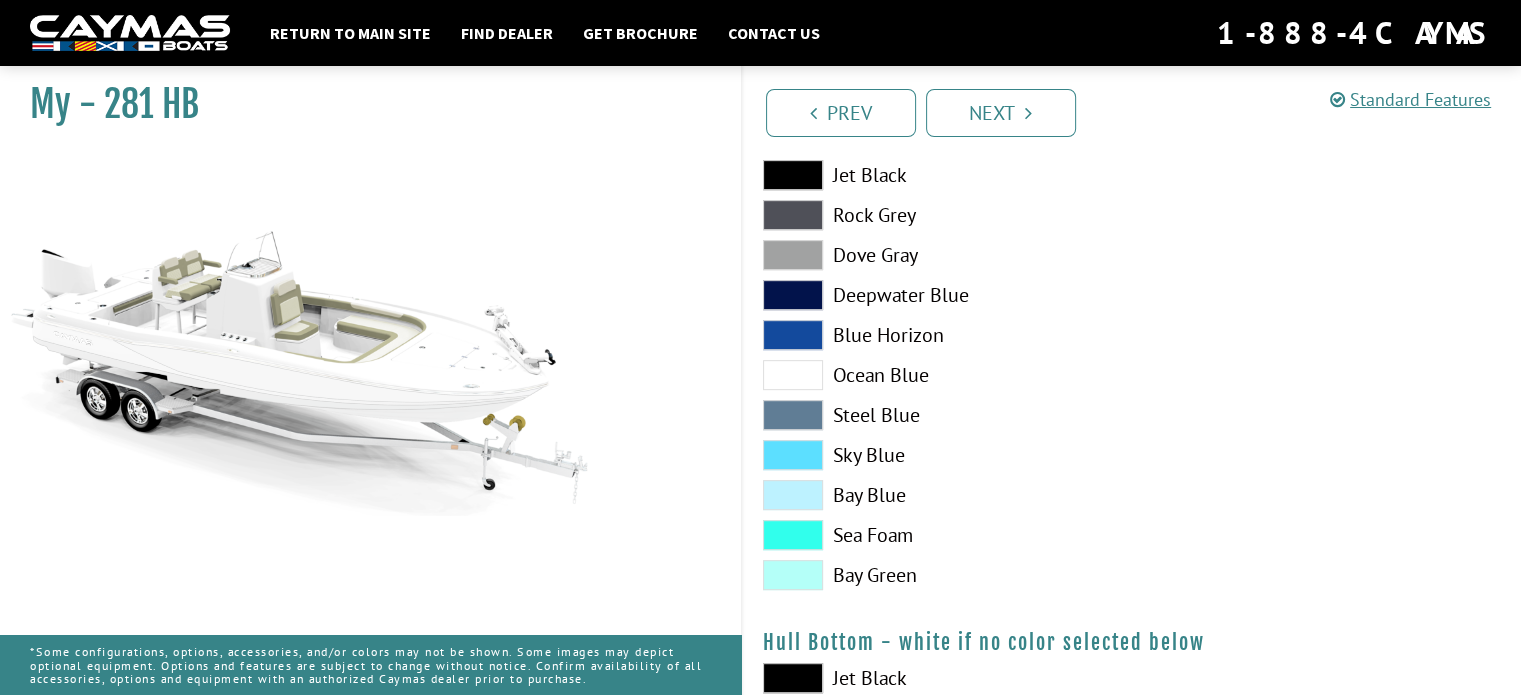 click at bounding box center [793, 415] 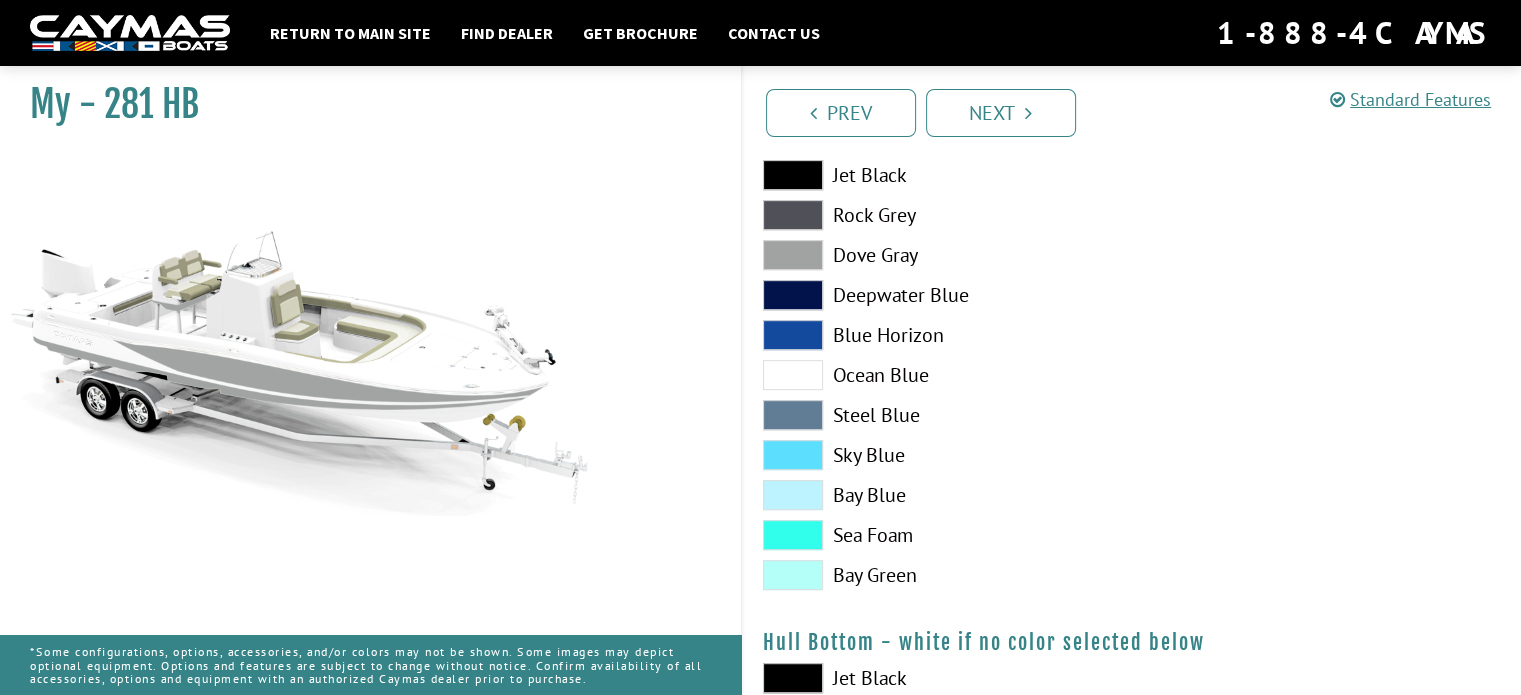 click at bounding box center (793, 415) 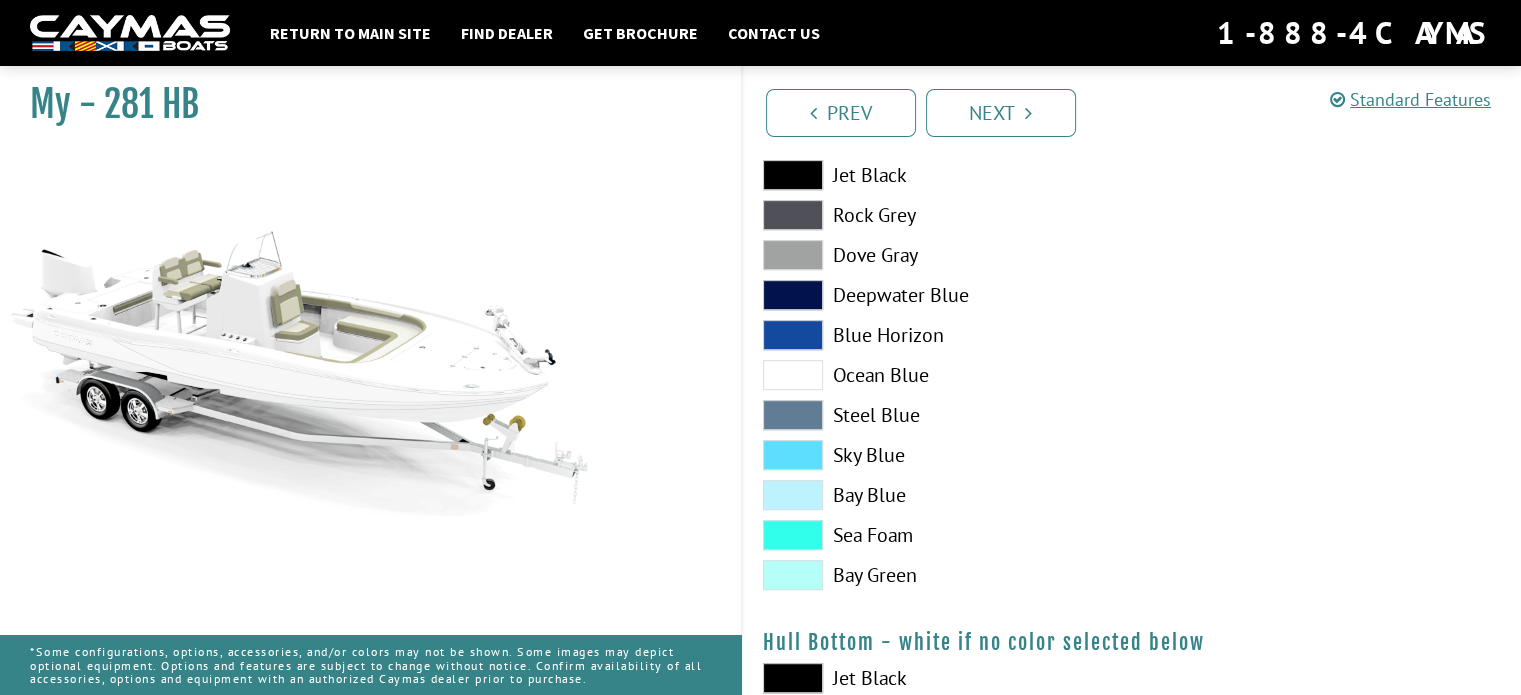 click at bounding box center (793, 455) 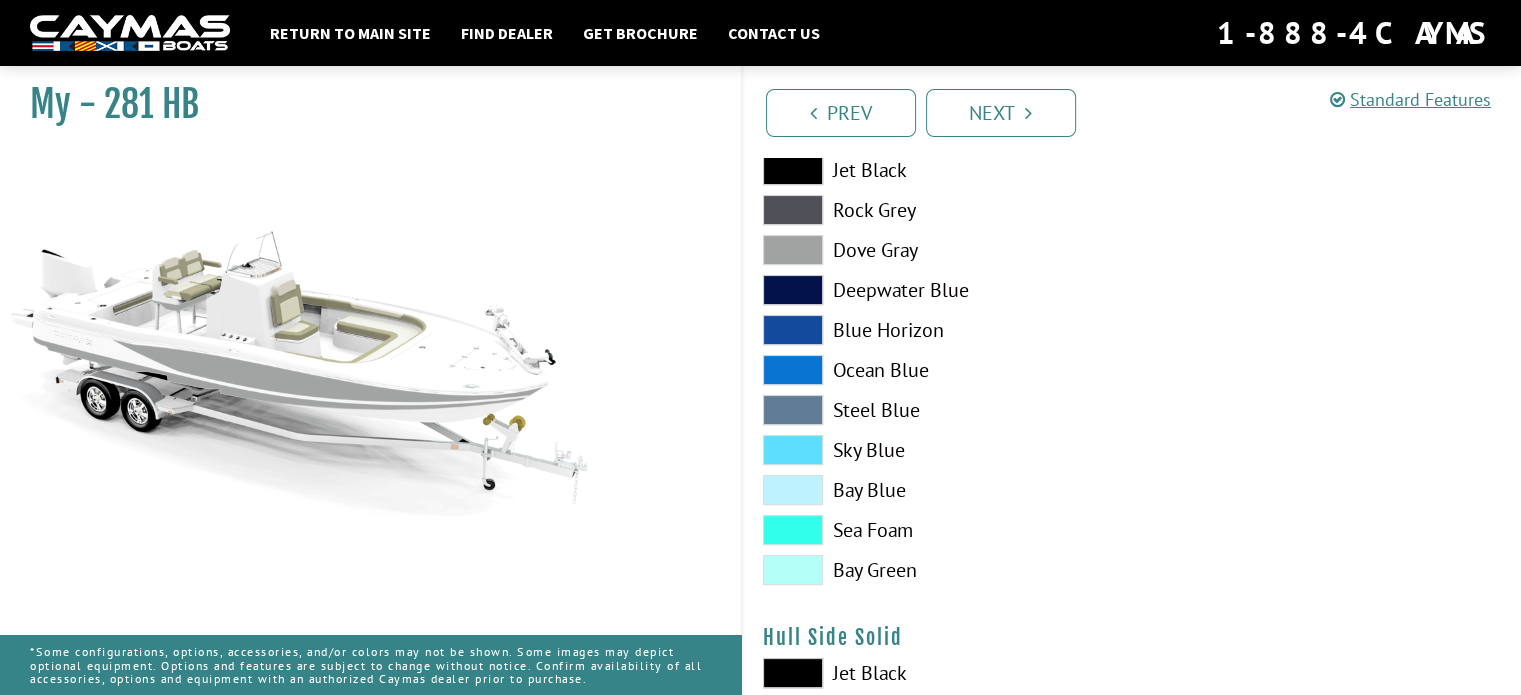 scroll, scrollTop: 400, scrollLeft: 0, axis: vertical 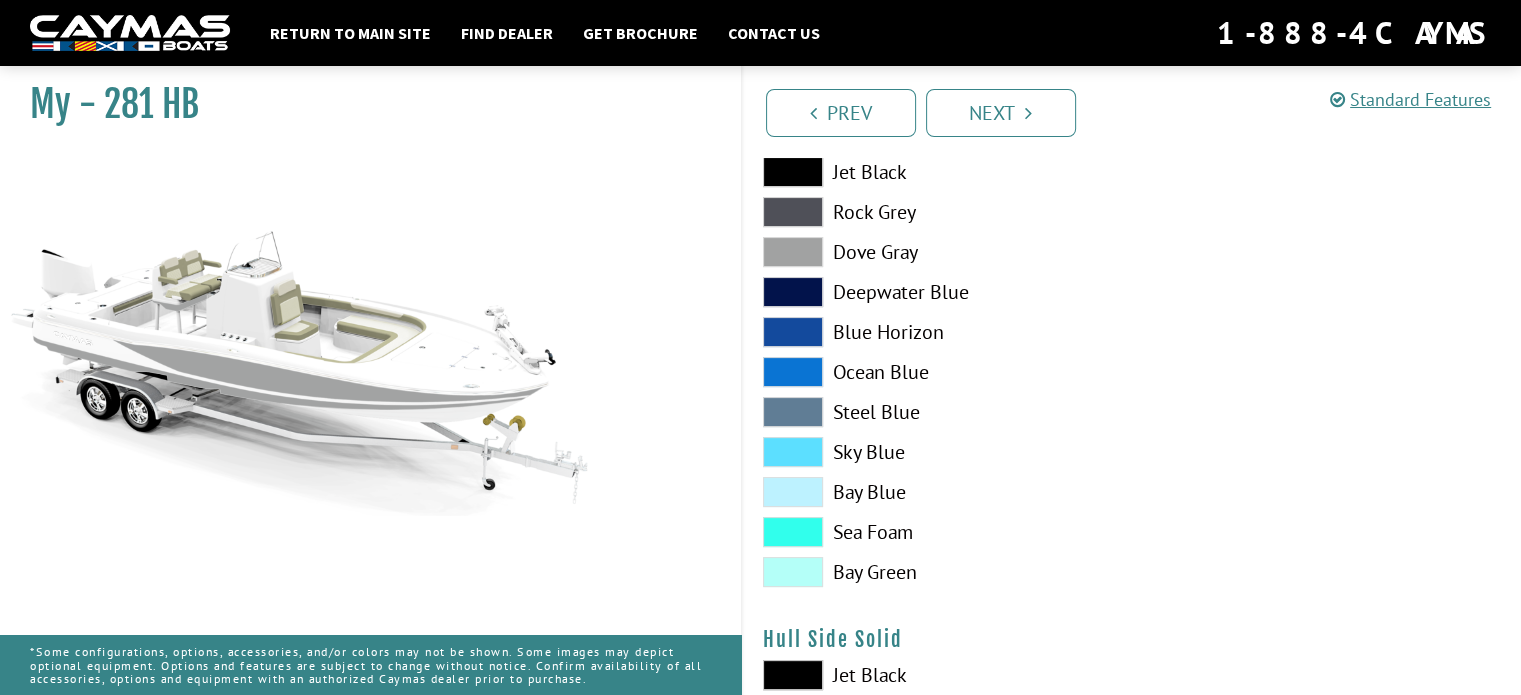 click at bounding box center (793, 252) 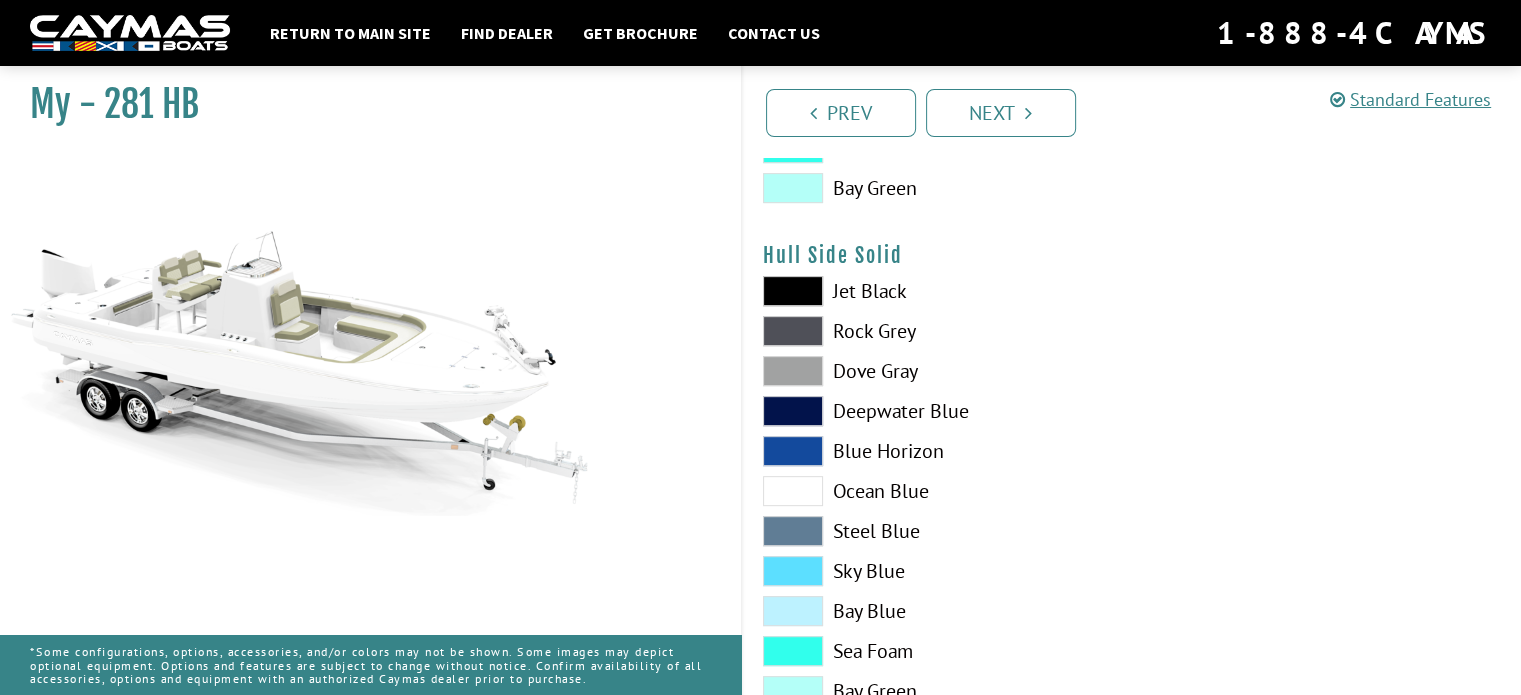 scroll, scrollTop: 800, scrollLeft: 0, axis: vertical 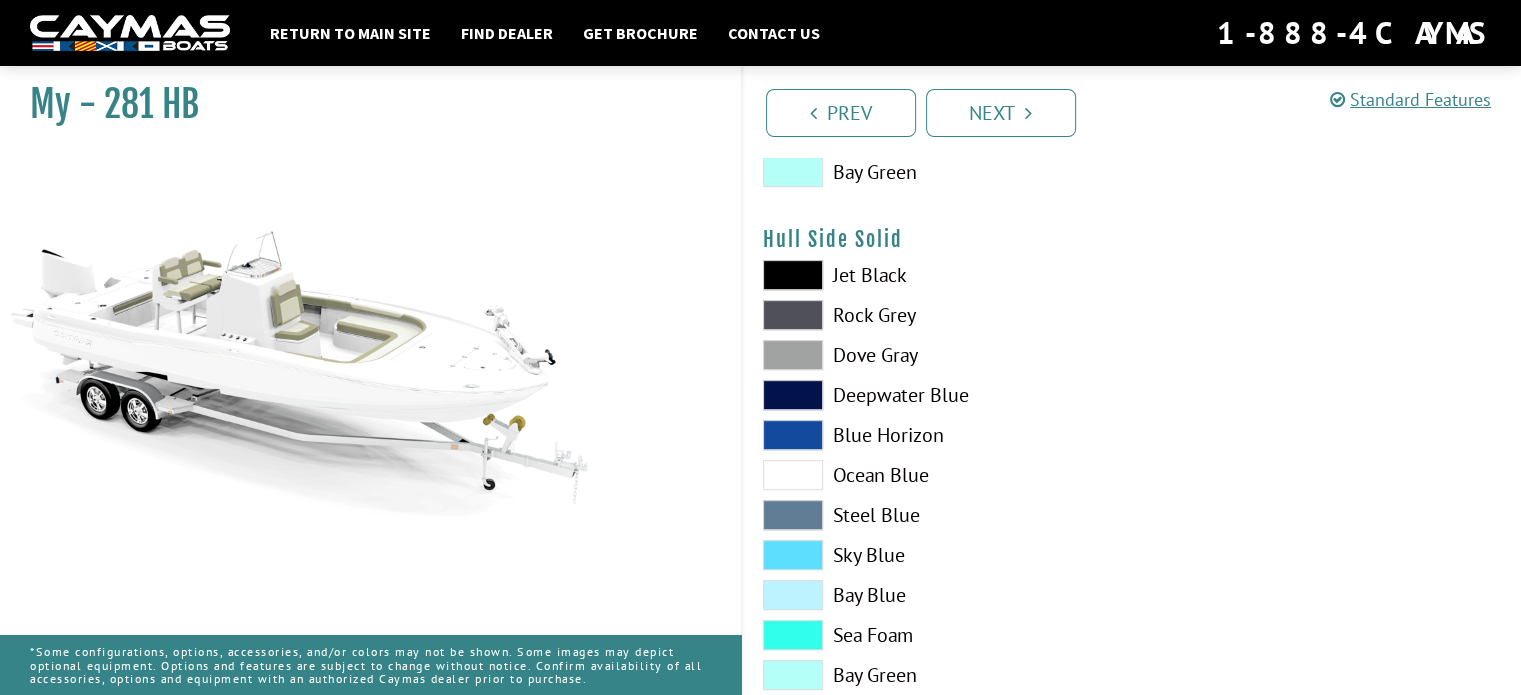 click at bounding box center [793, 515] 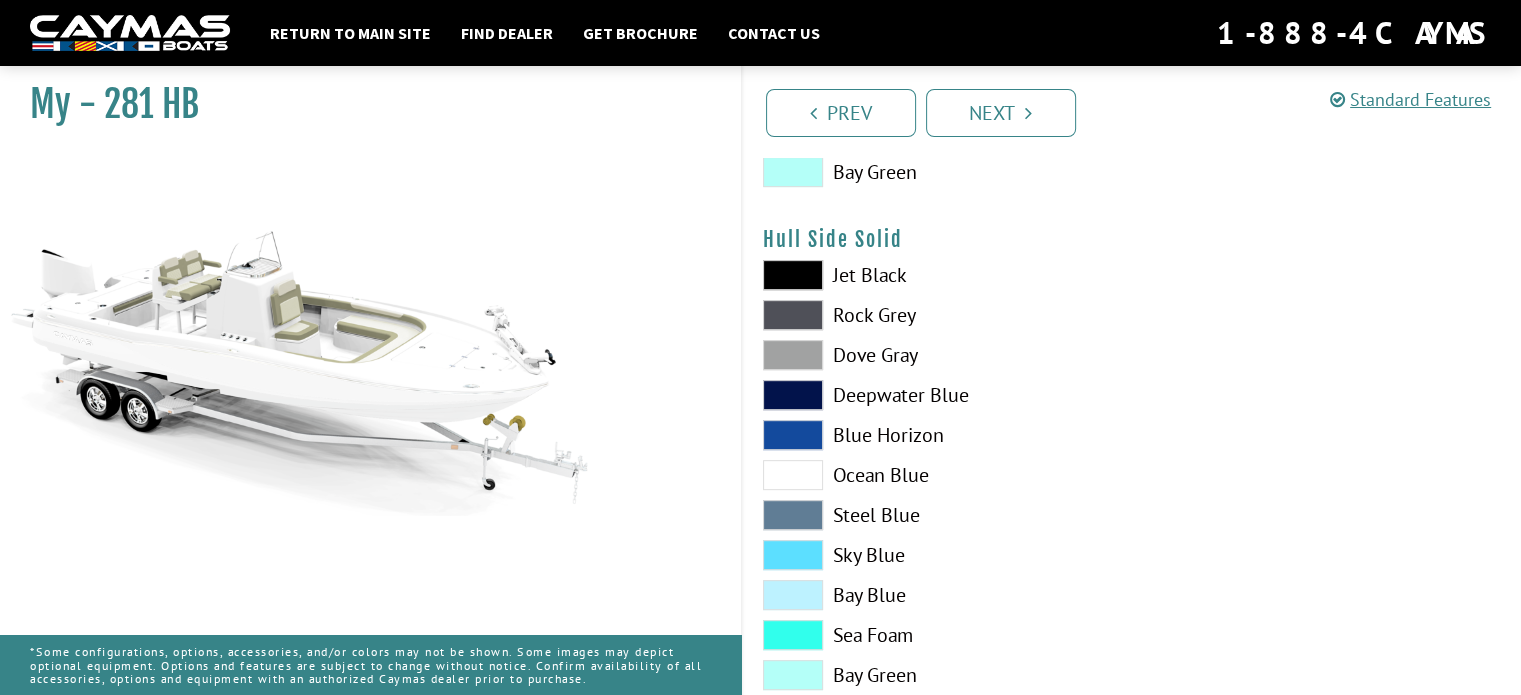 click at bounding box center [793, 555] 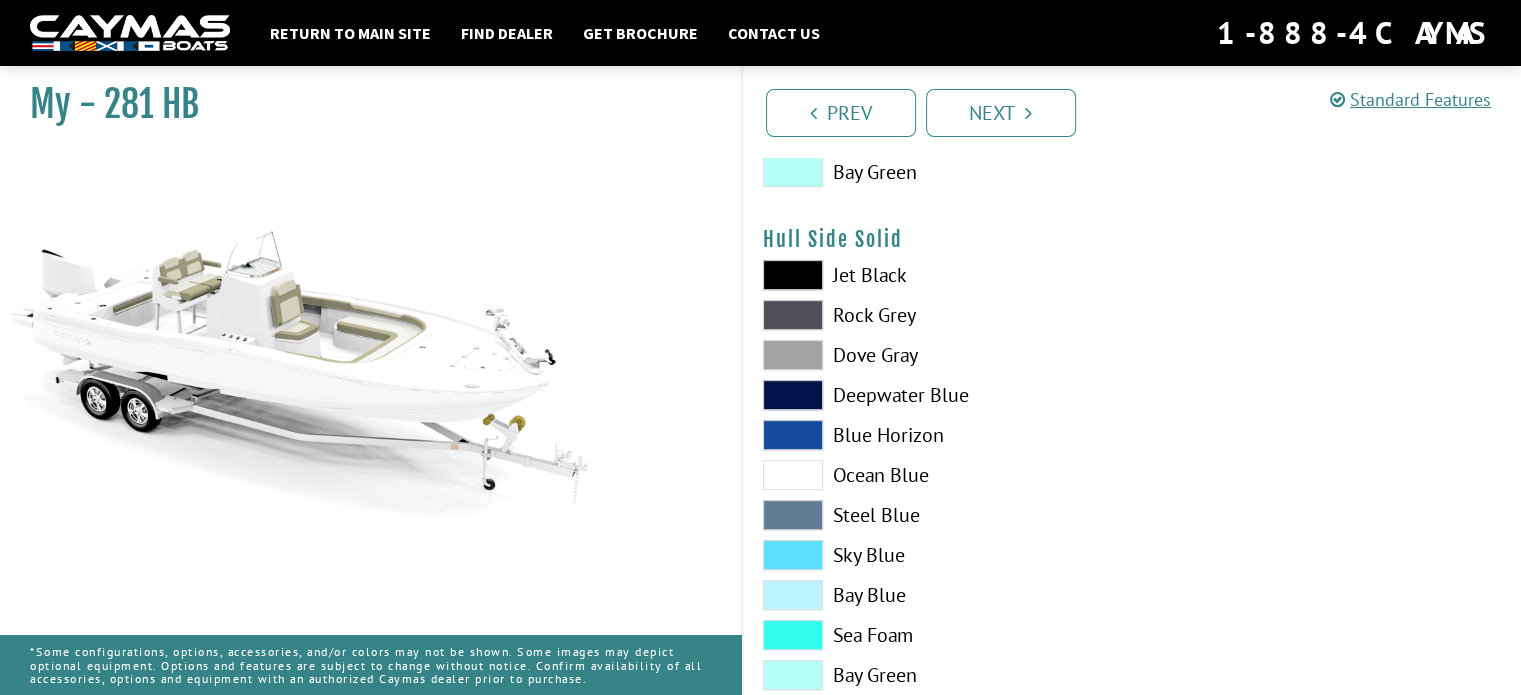 click at bounding box center [793, 275] 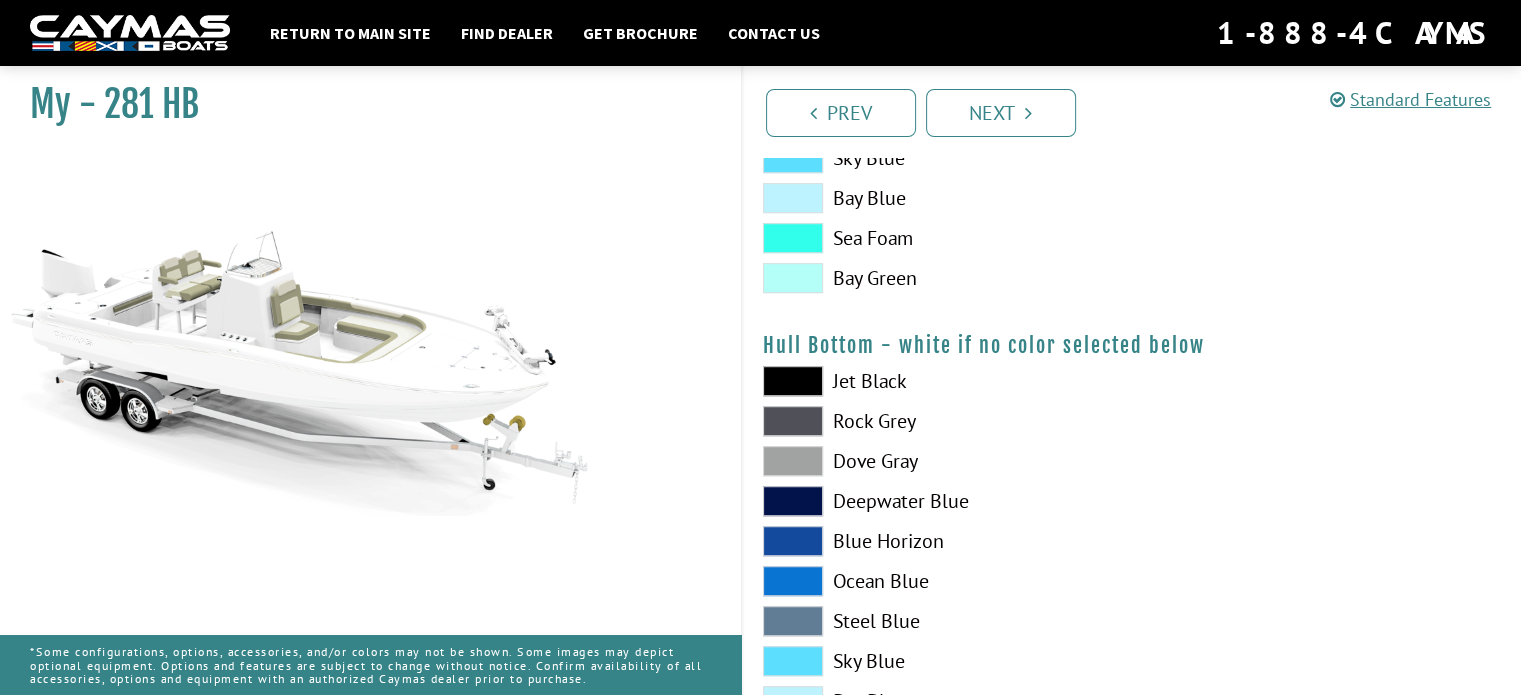 scroll, scrollTop: 1200, scrollLeft: 0, axis: vertical 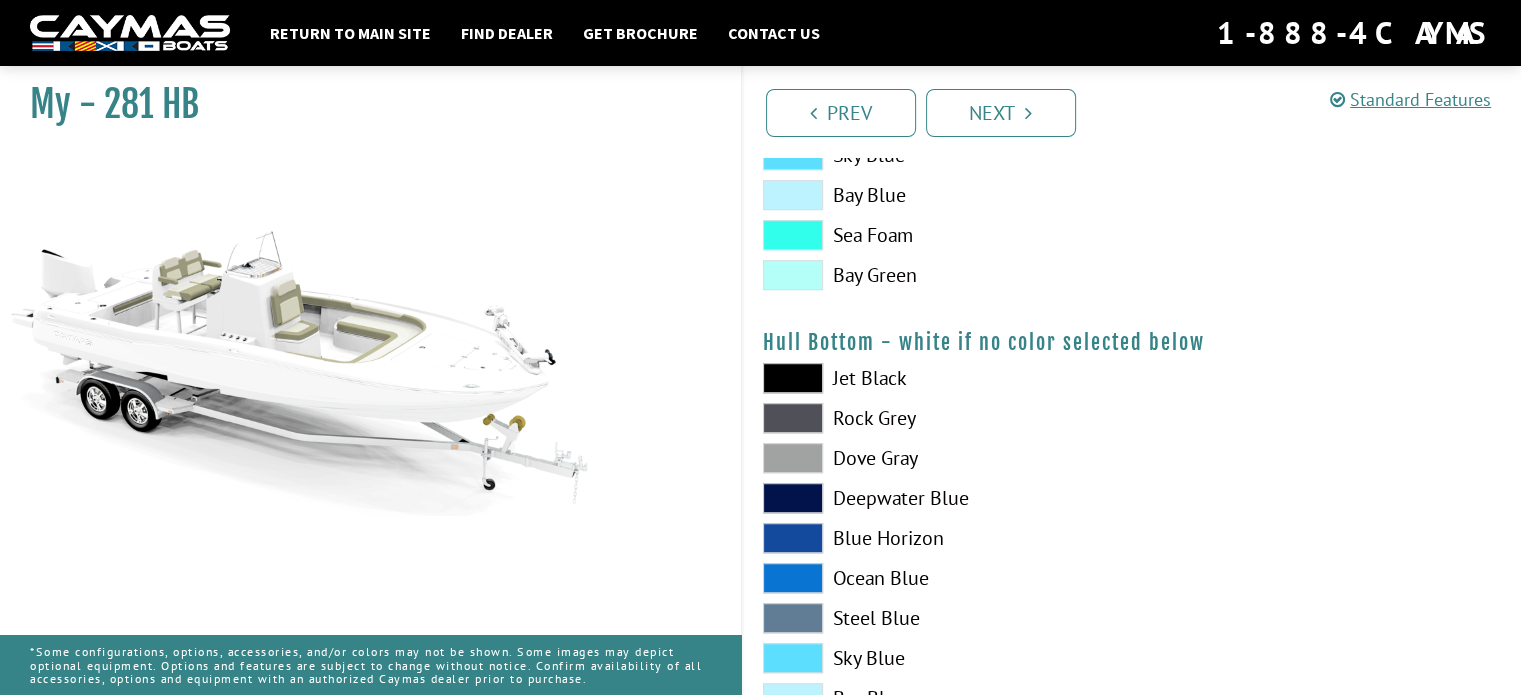 click at bounding box center (793, 618) 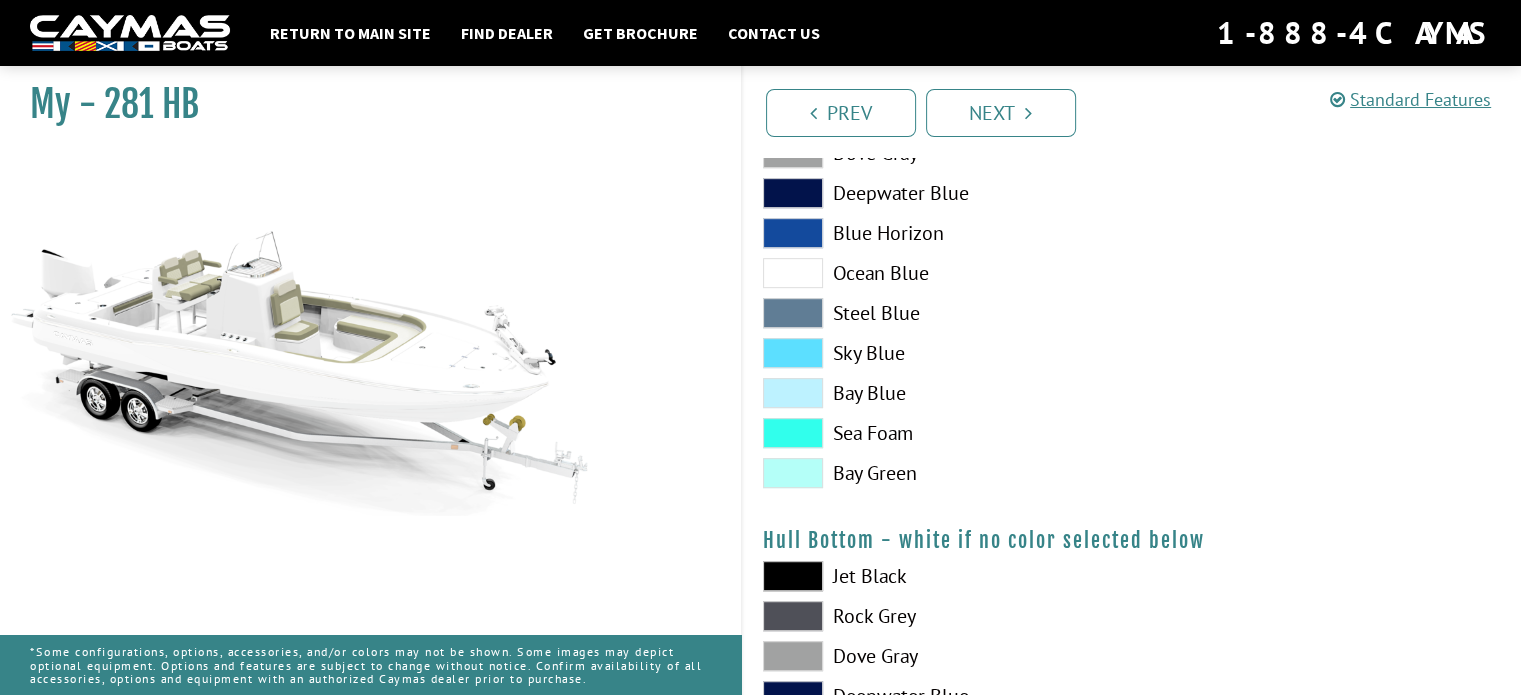 scroll, scrollTop: 1000, scrollLeft: 0, axis: vertical 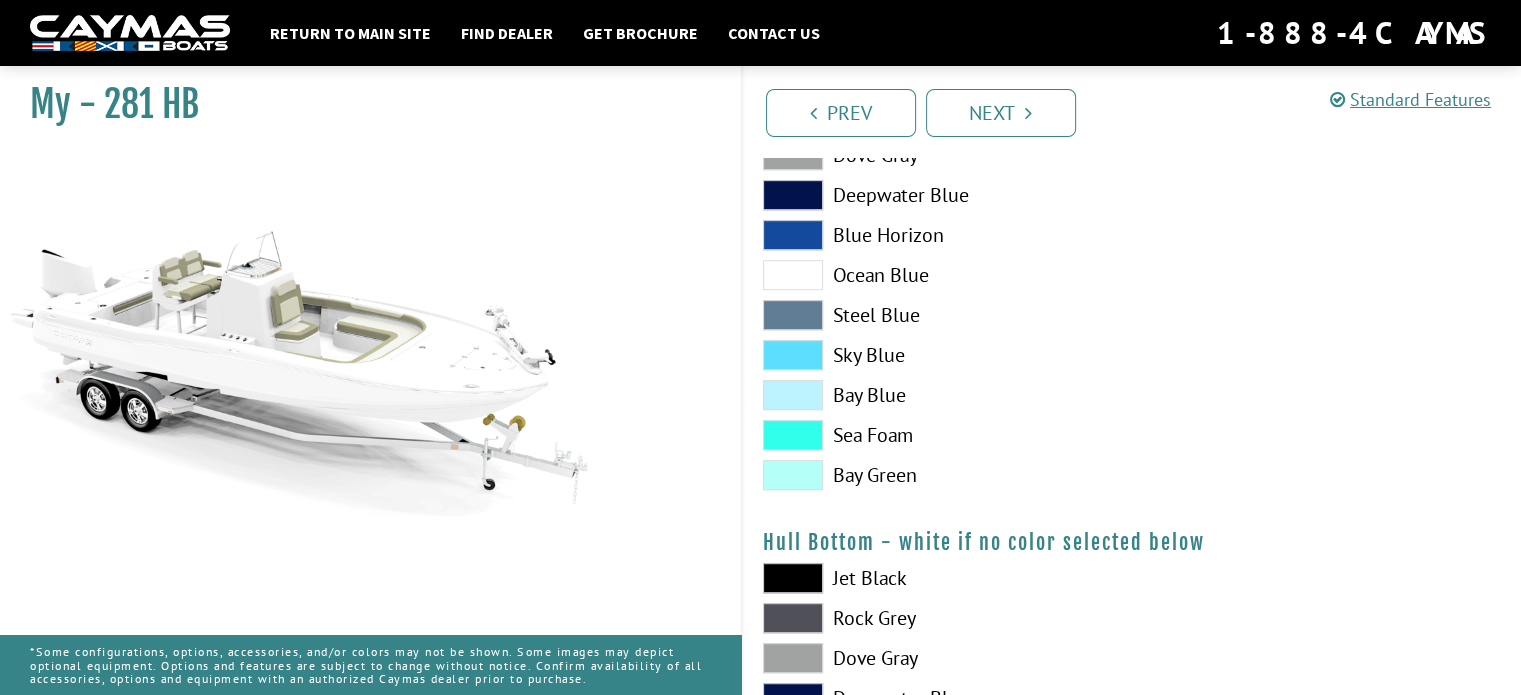 click at bounding box center [793, 315] 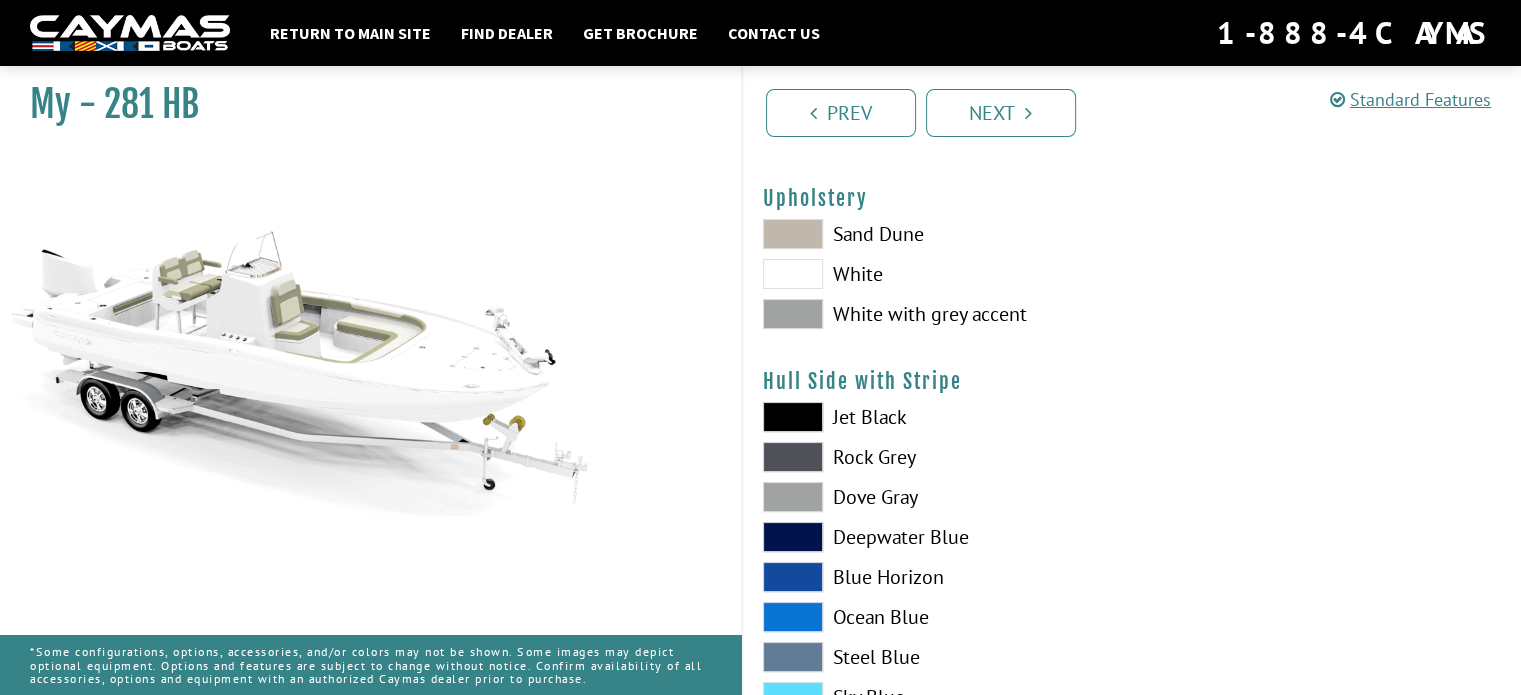 scroll, scrollTop: 100, scrollLeft: 0, axis: vertical 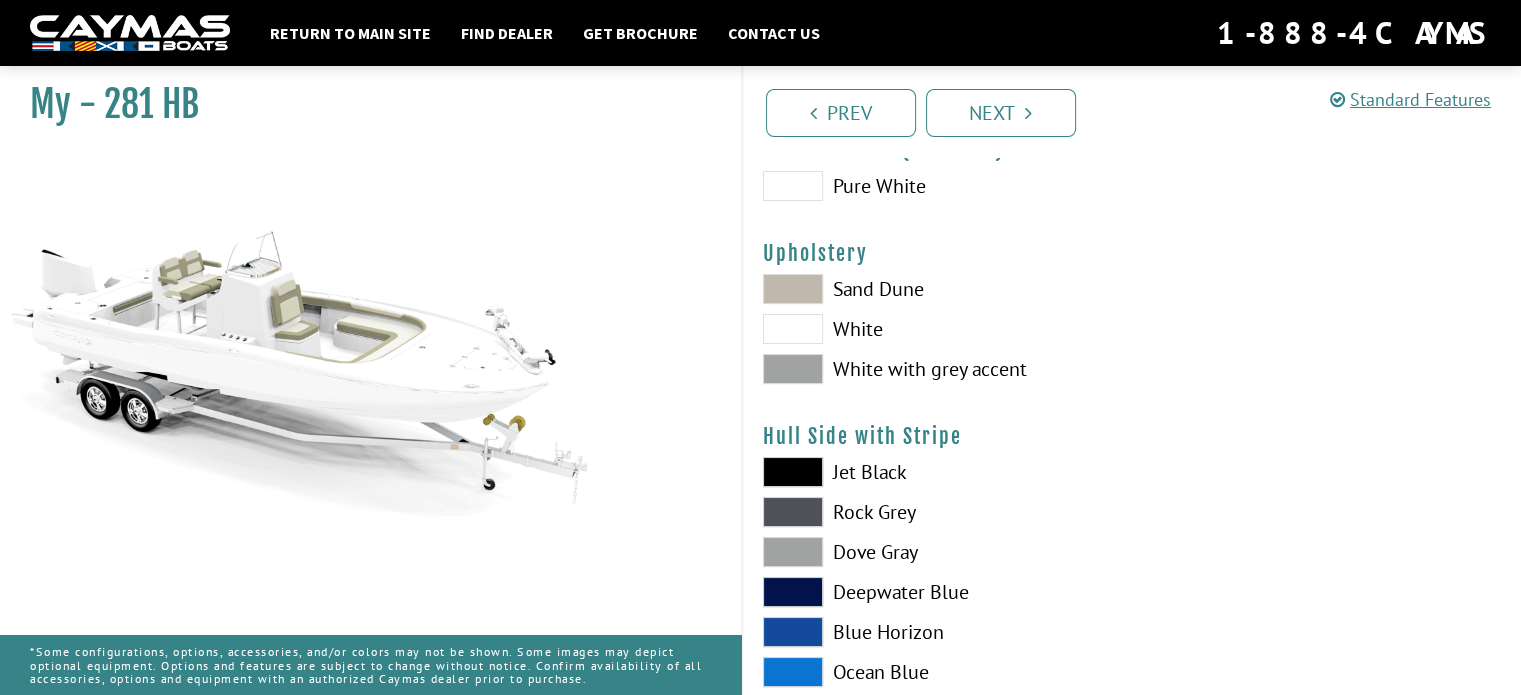 click at bounding box center (793, 369) 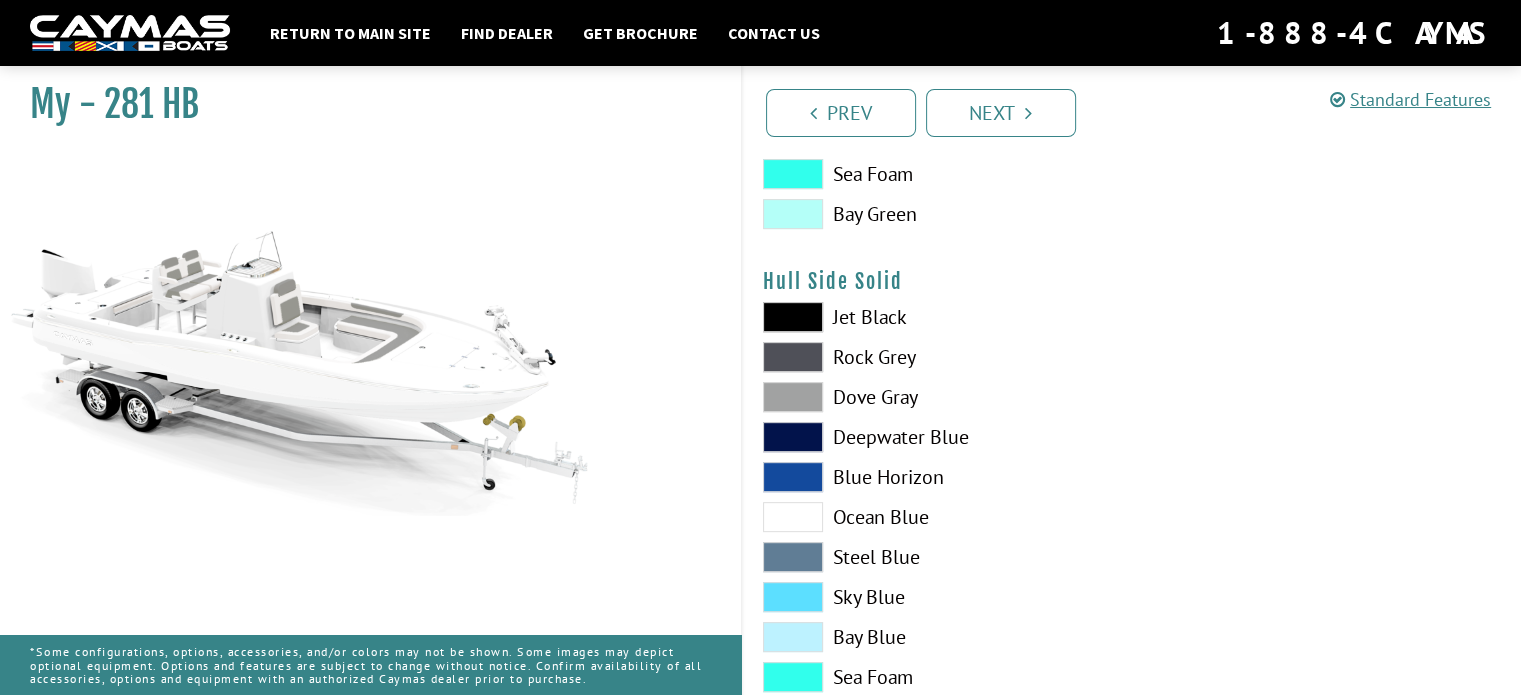 scroll, scrollTop: 800, scrollLeft: 0, axis: vertical 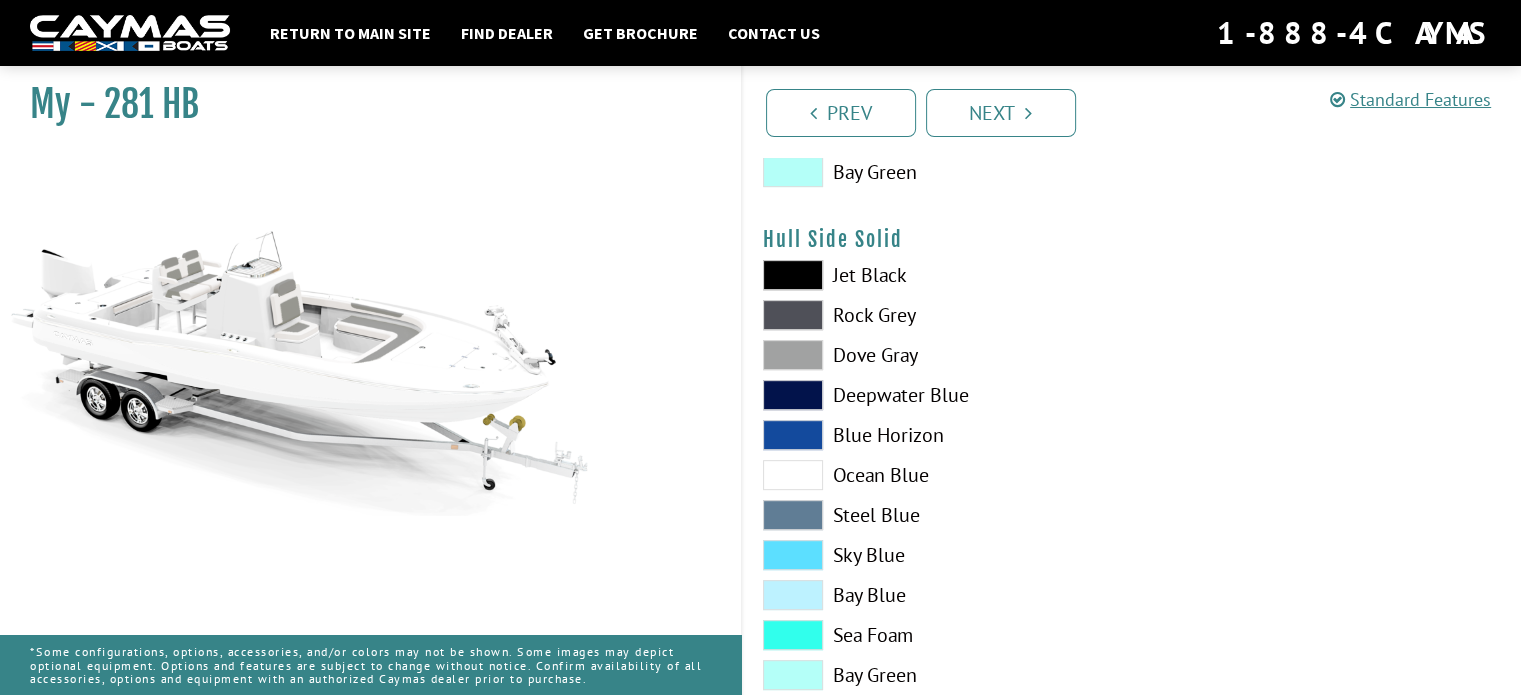 click at bounding box center (793, 515) 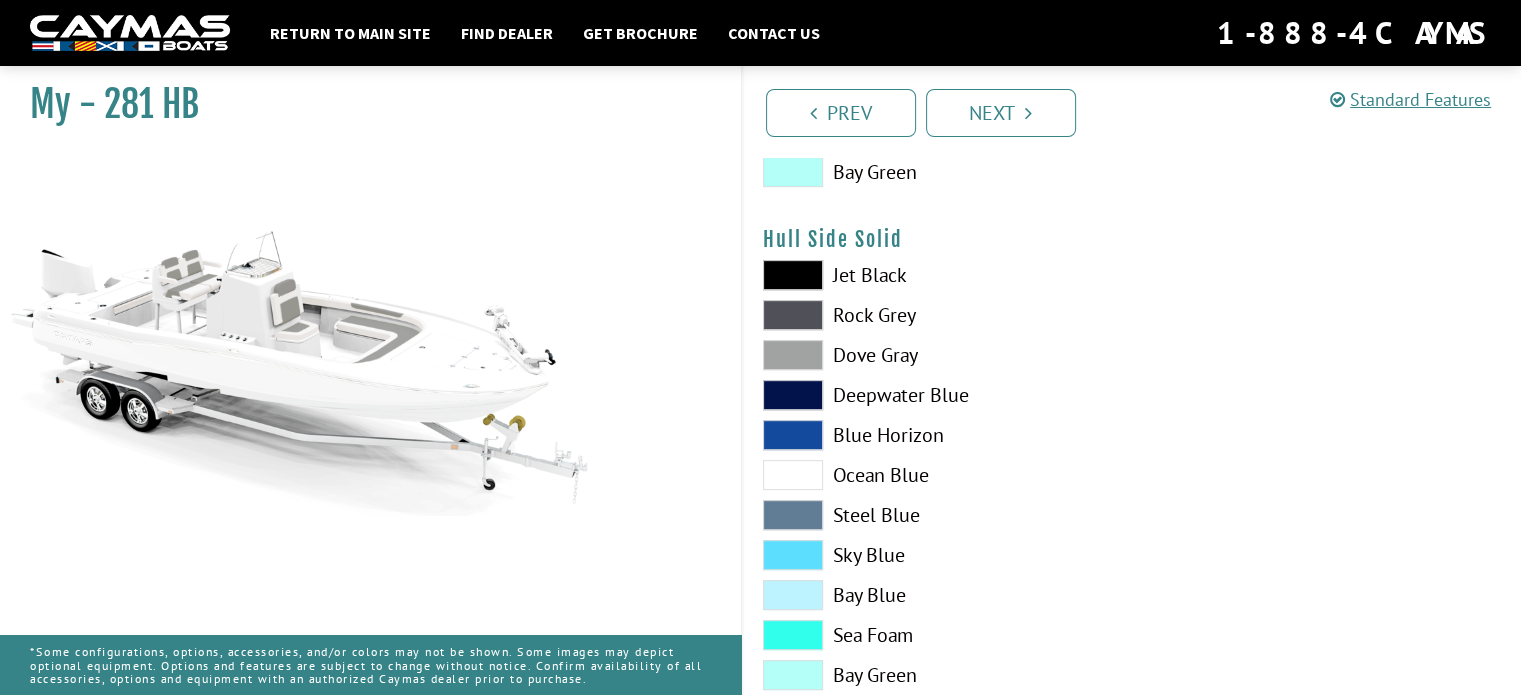 click at bounding box center (793, 515) 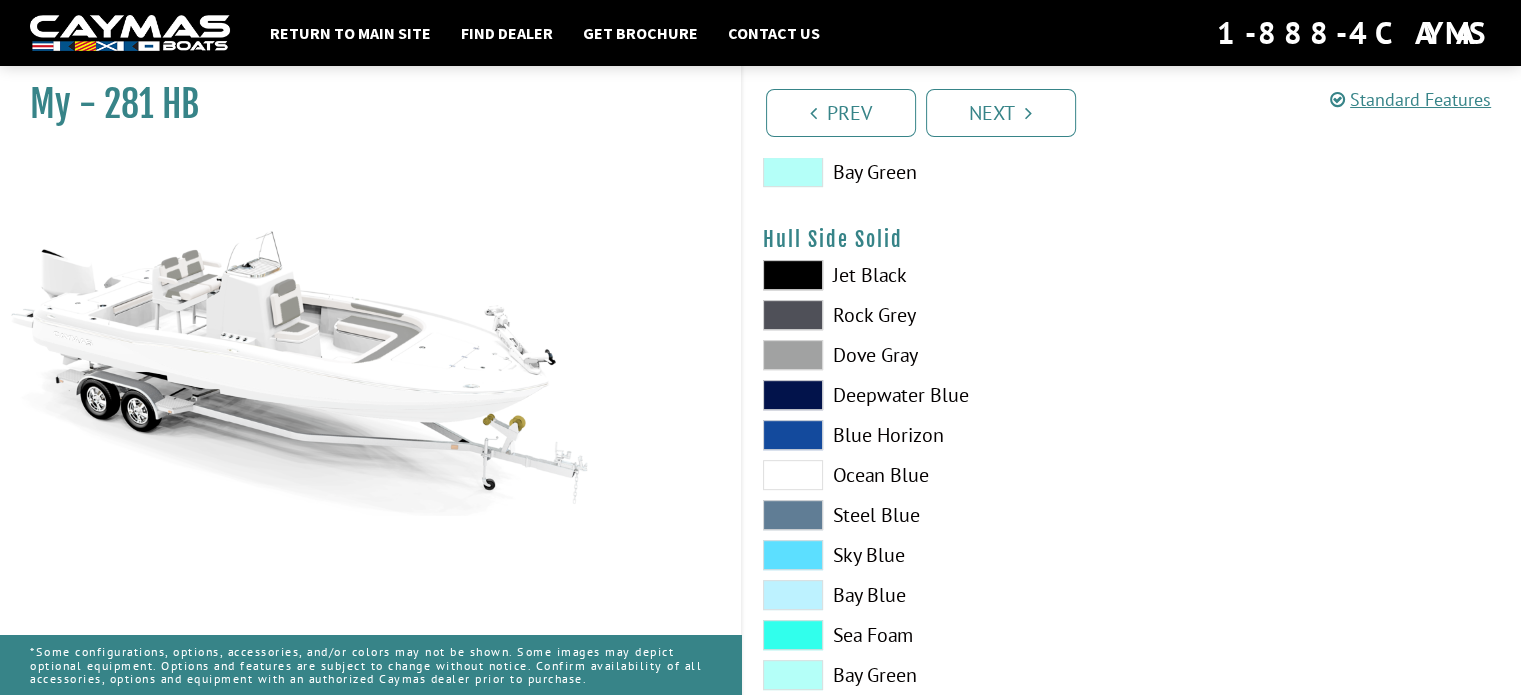 click at bounding box center (793, 475) 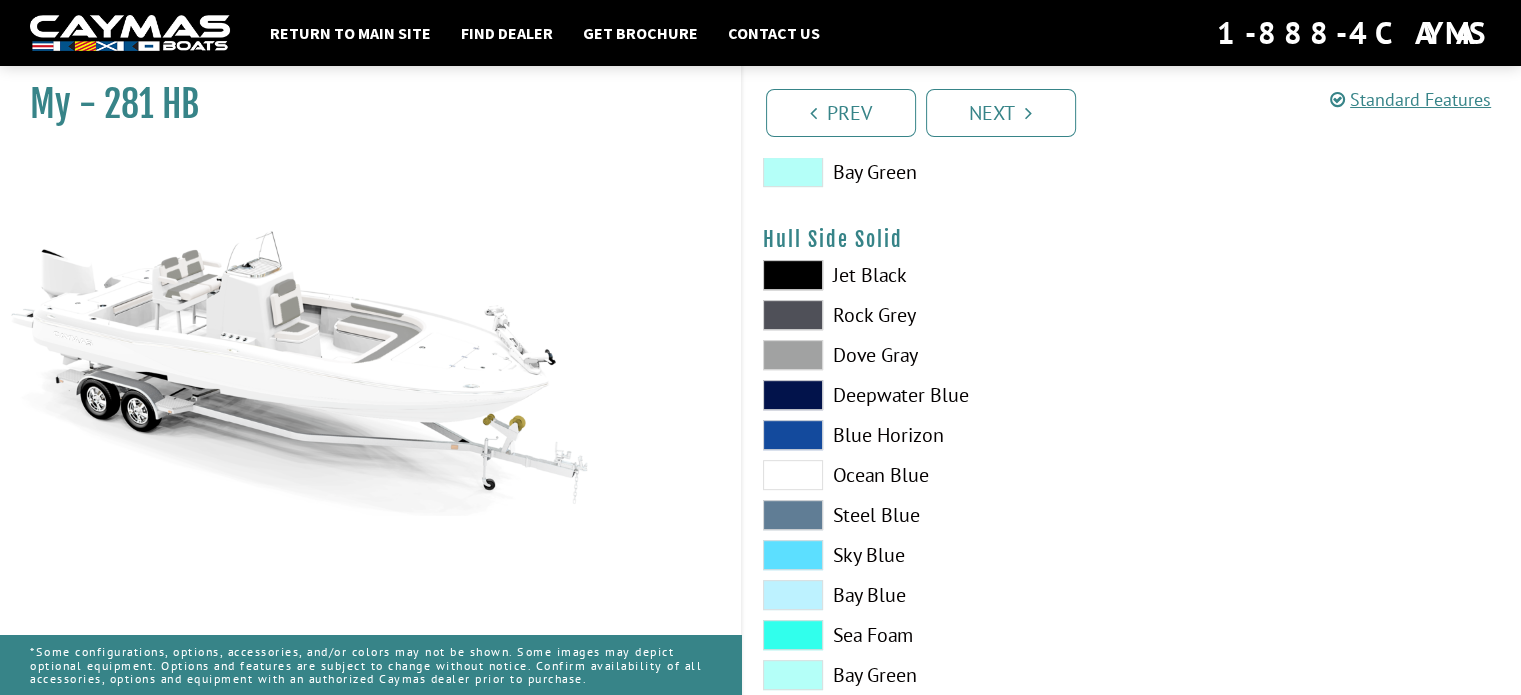 drag, startPoint x: 783, startPoint y: 544, endPoint x: 789, endPoint y: 530, distance: 15.231546 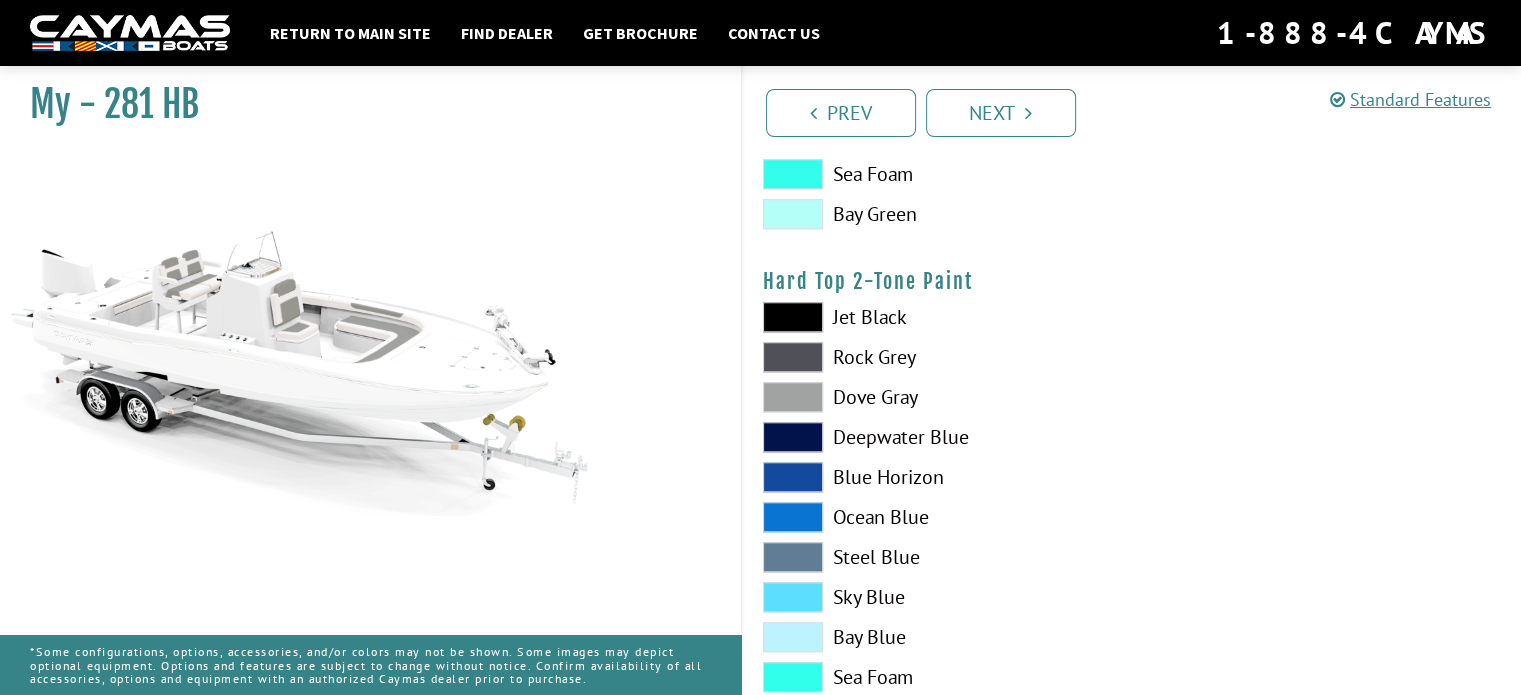 scroll, scrollTop: 1761, scrollLeft: 0, axis: vertical 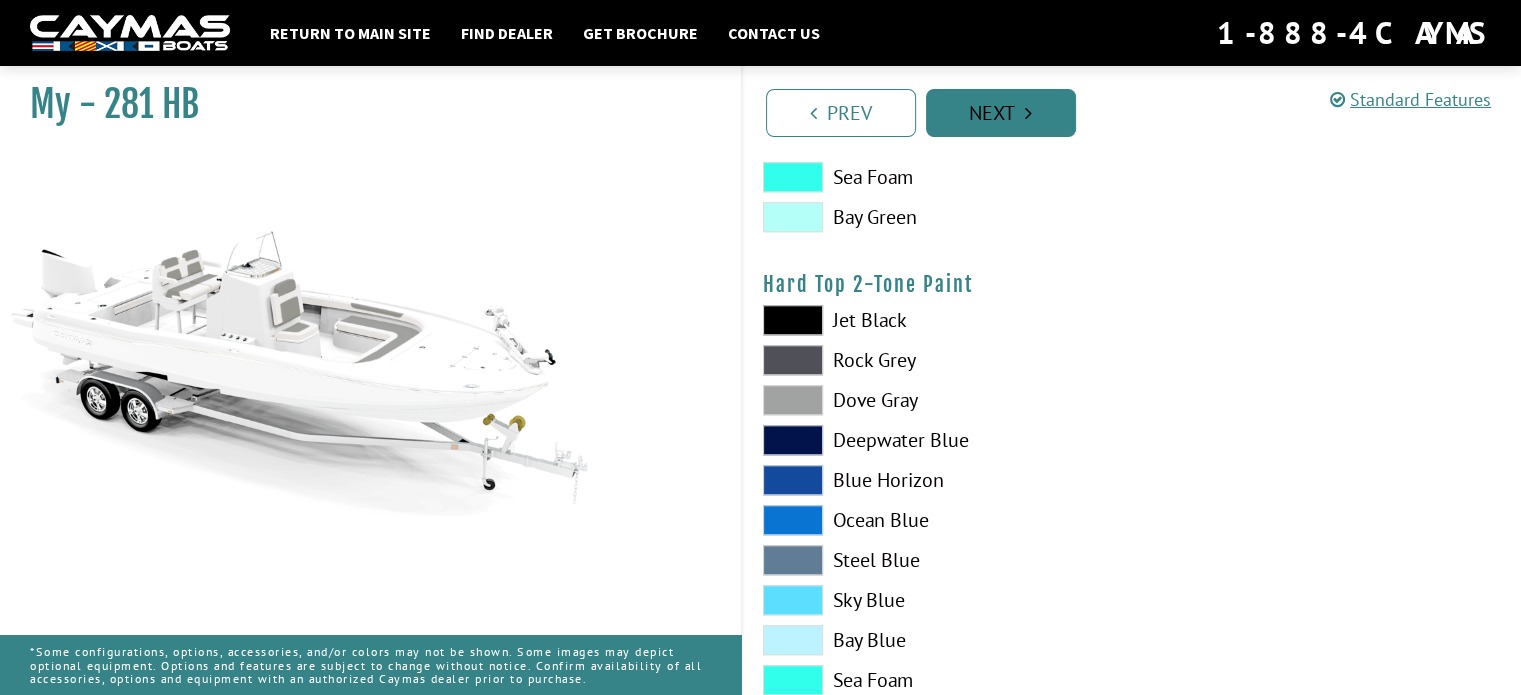 click on "Next" at bounding box center [1001, 113] 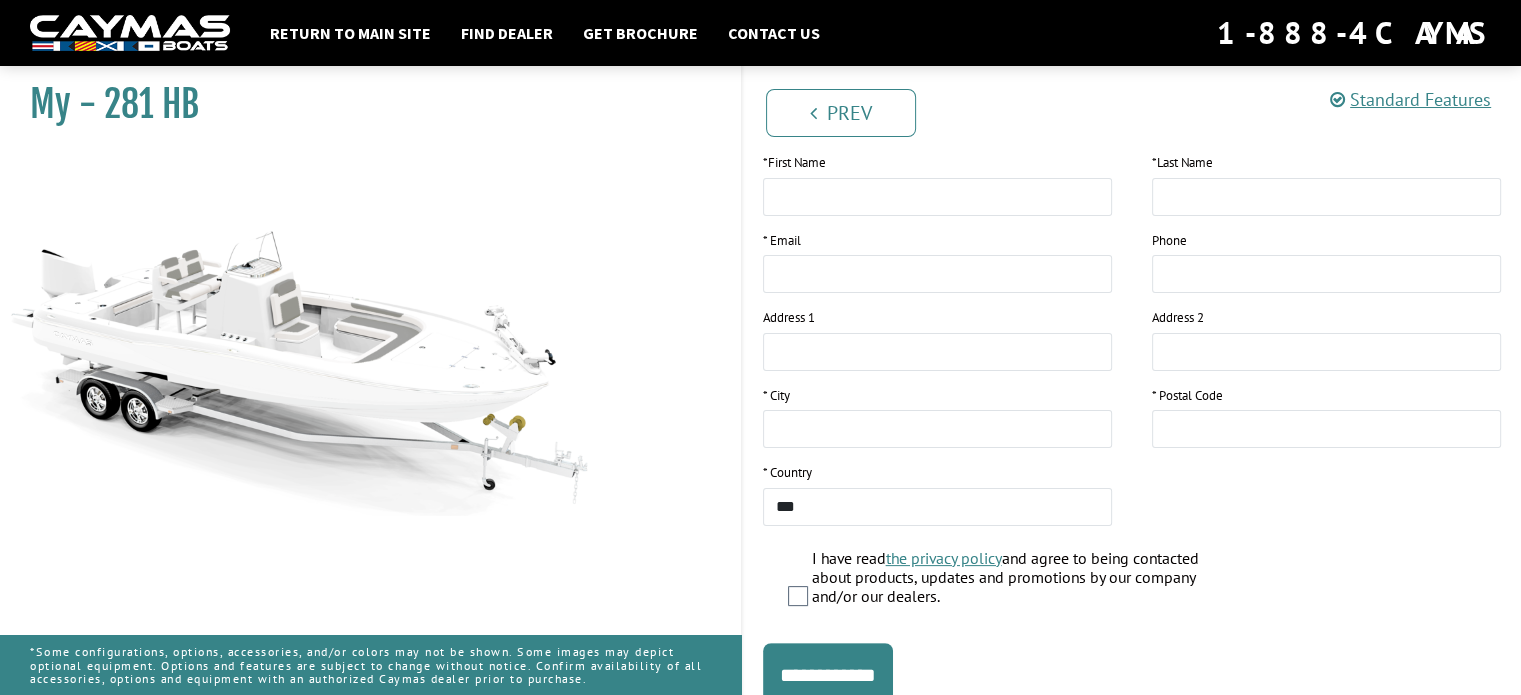 scroll, scrollTop: 0, scrollLeft: 0, axis: both 